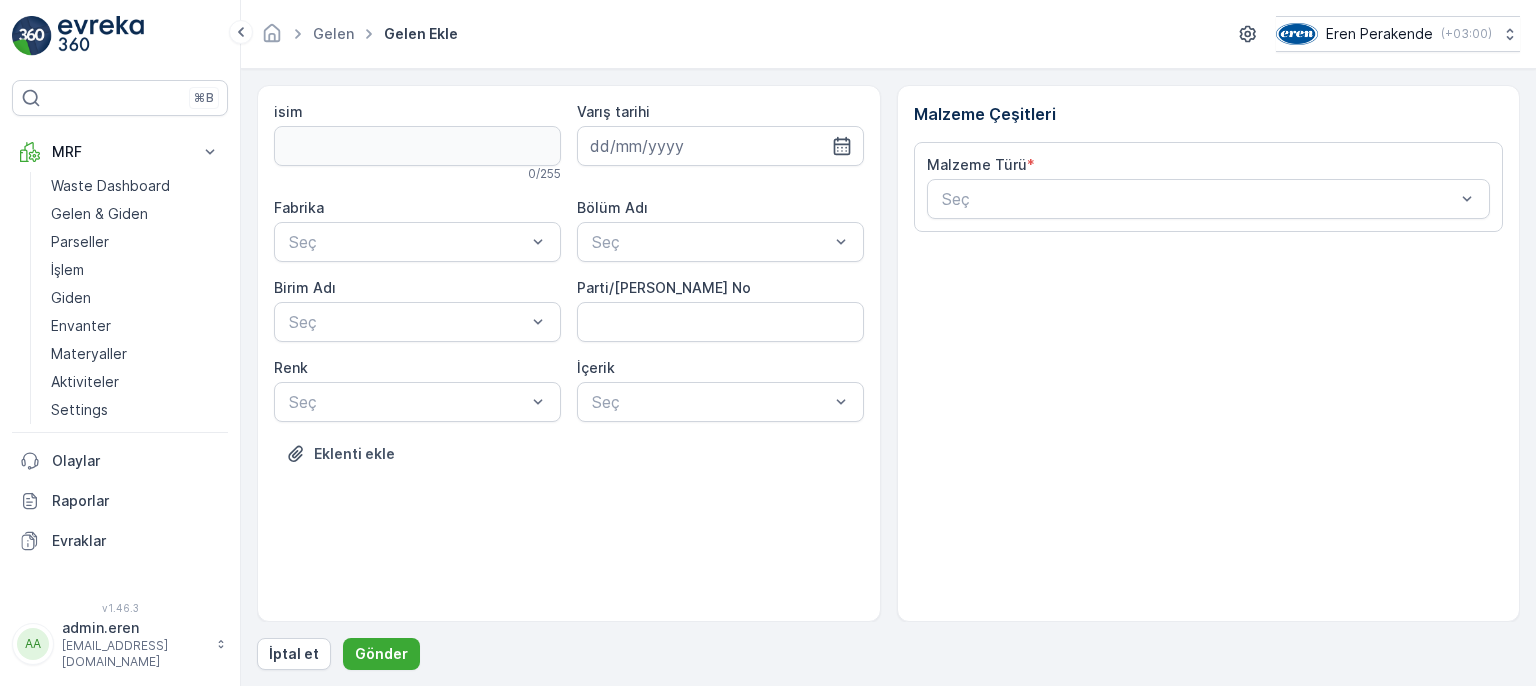 scroll, scrollTop: 0, scrollLeft: 0, axis: both 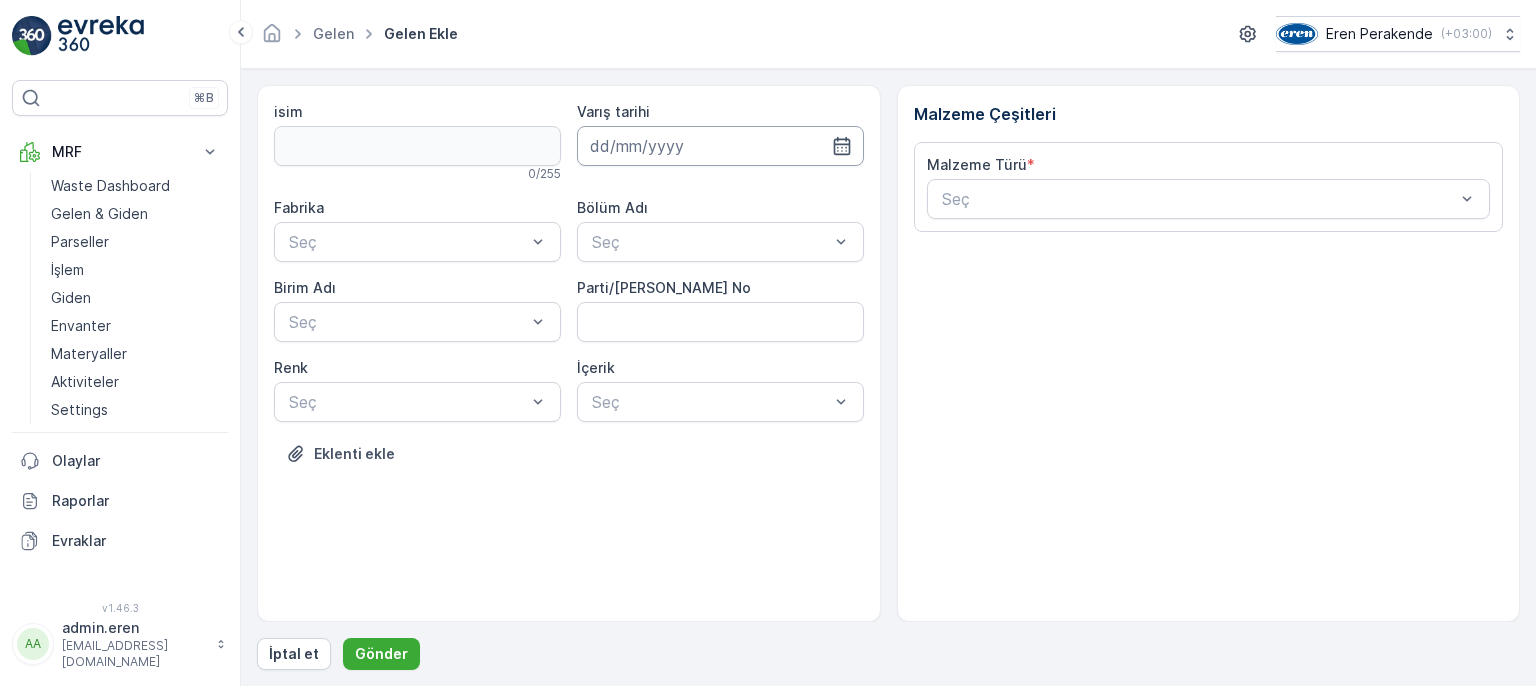 click at bounding box center (720, 146) 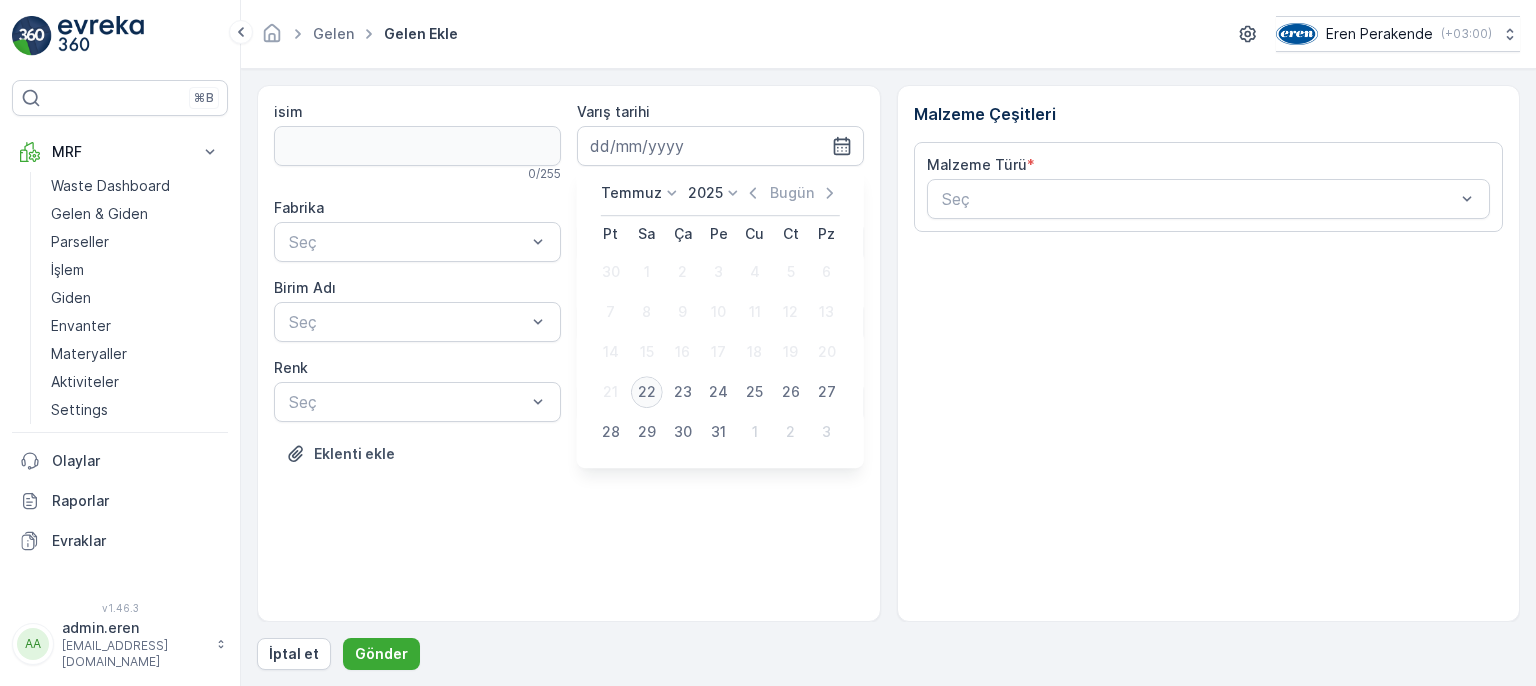 click on "22" at bounding box center (647, 392) 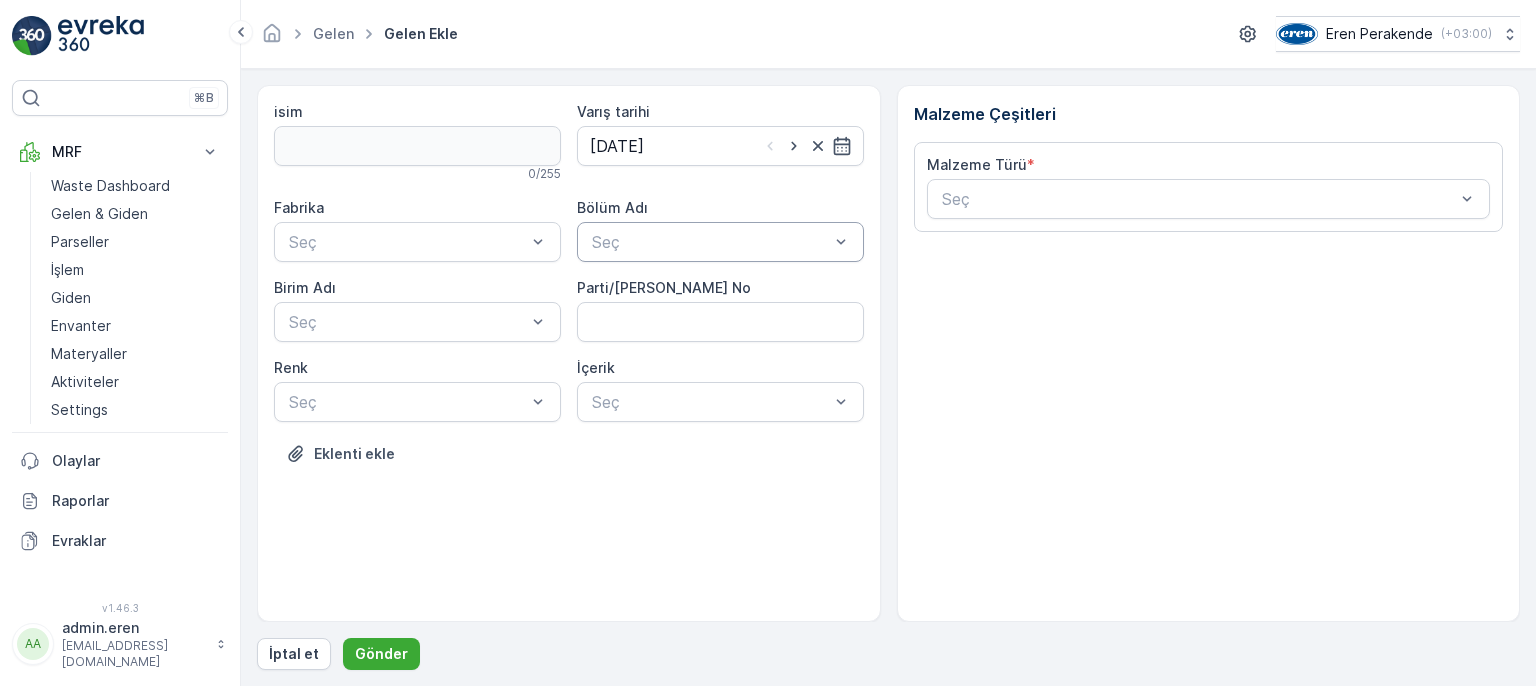 click at bounding box center [710, 242] 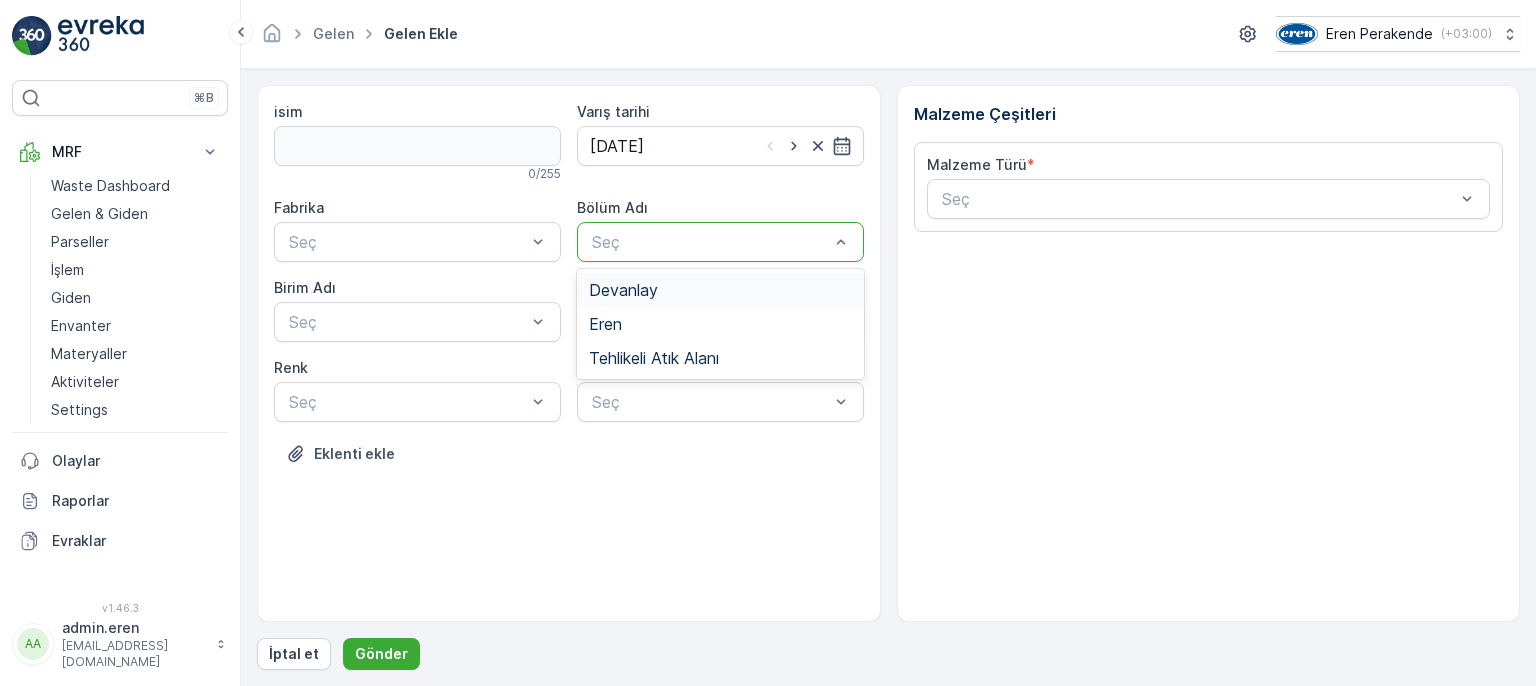 click on "Devanlay" at bounding box center (720, 290) 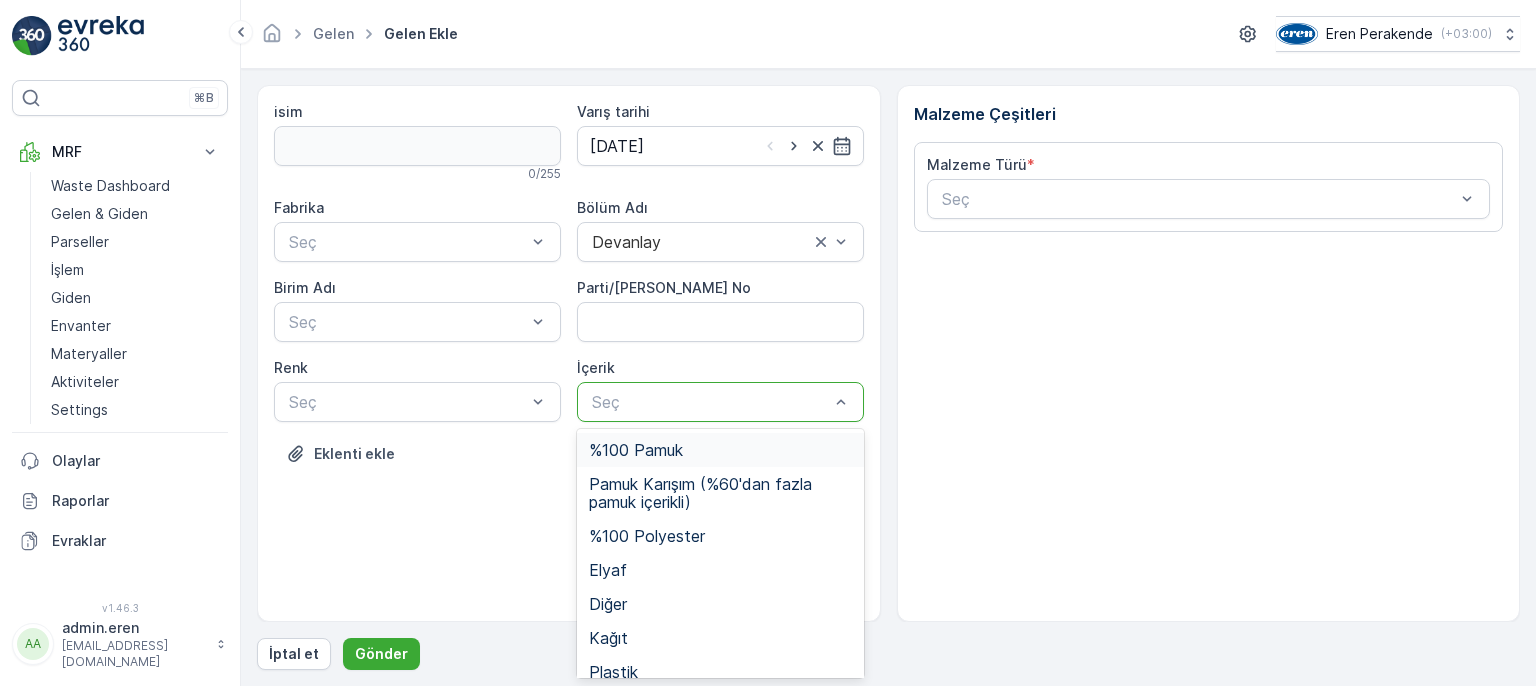 click at bounding box center [710, 402] 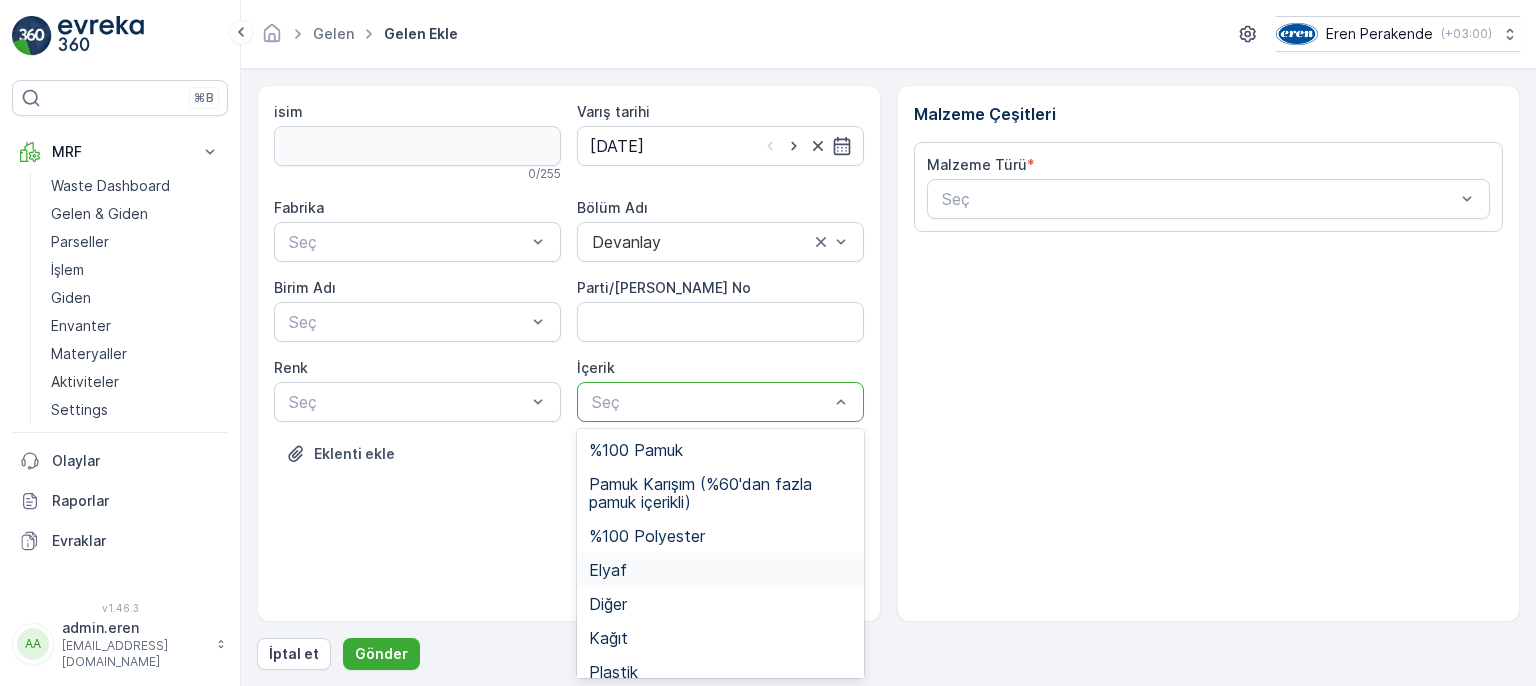 click on "Elyaf" at bounding box center [608, 570] 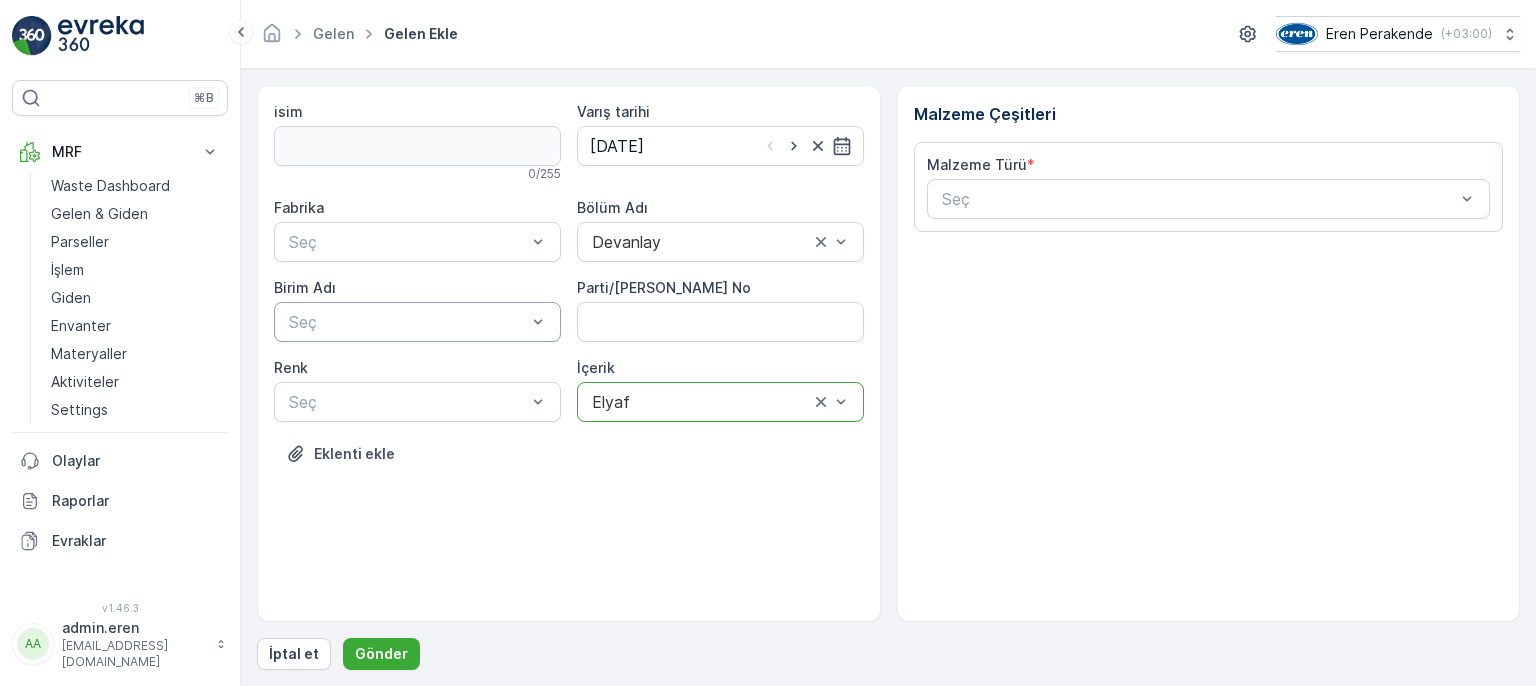 click at bounding box center (407, 322) 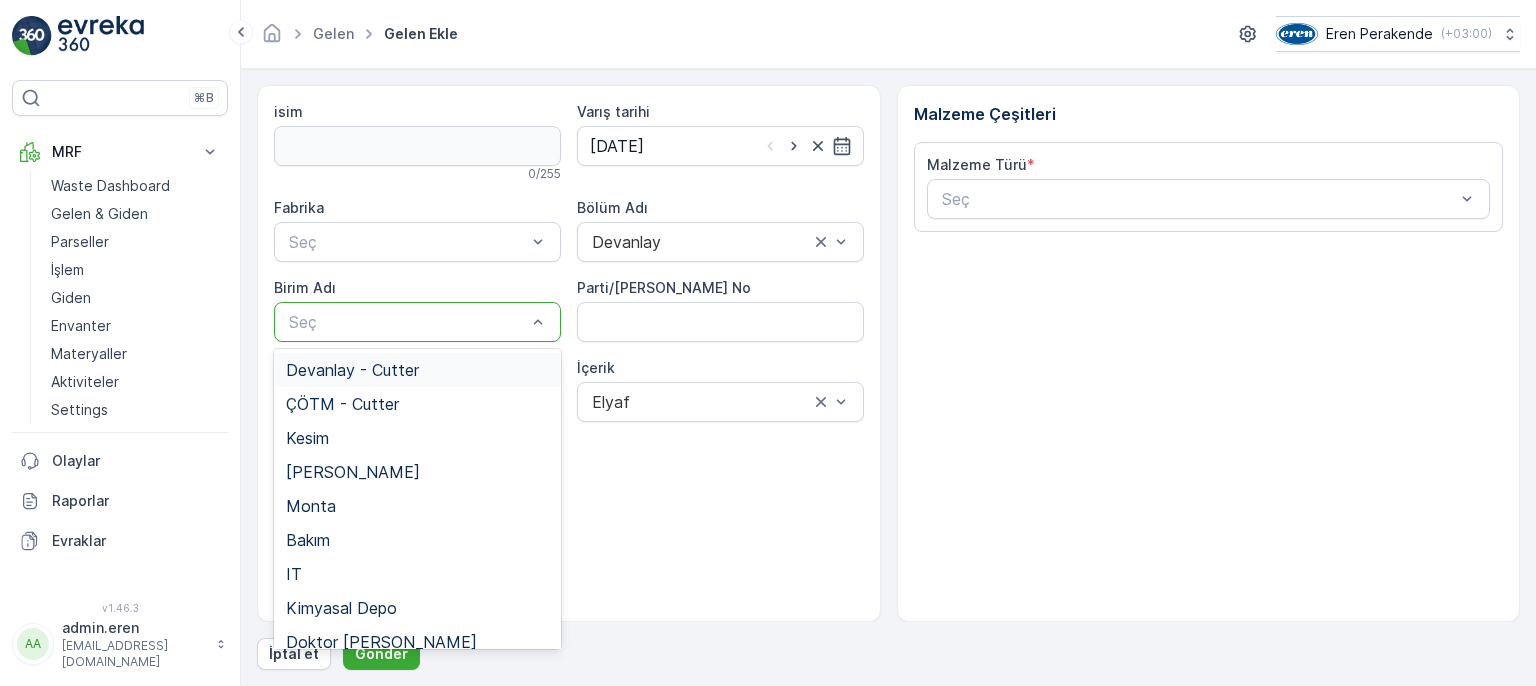 click on "Devanlay  - Cutter" at bounding box center [352, 370] 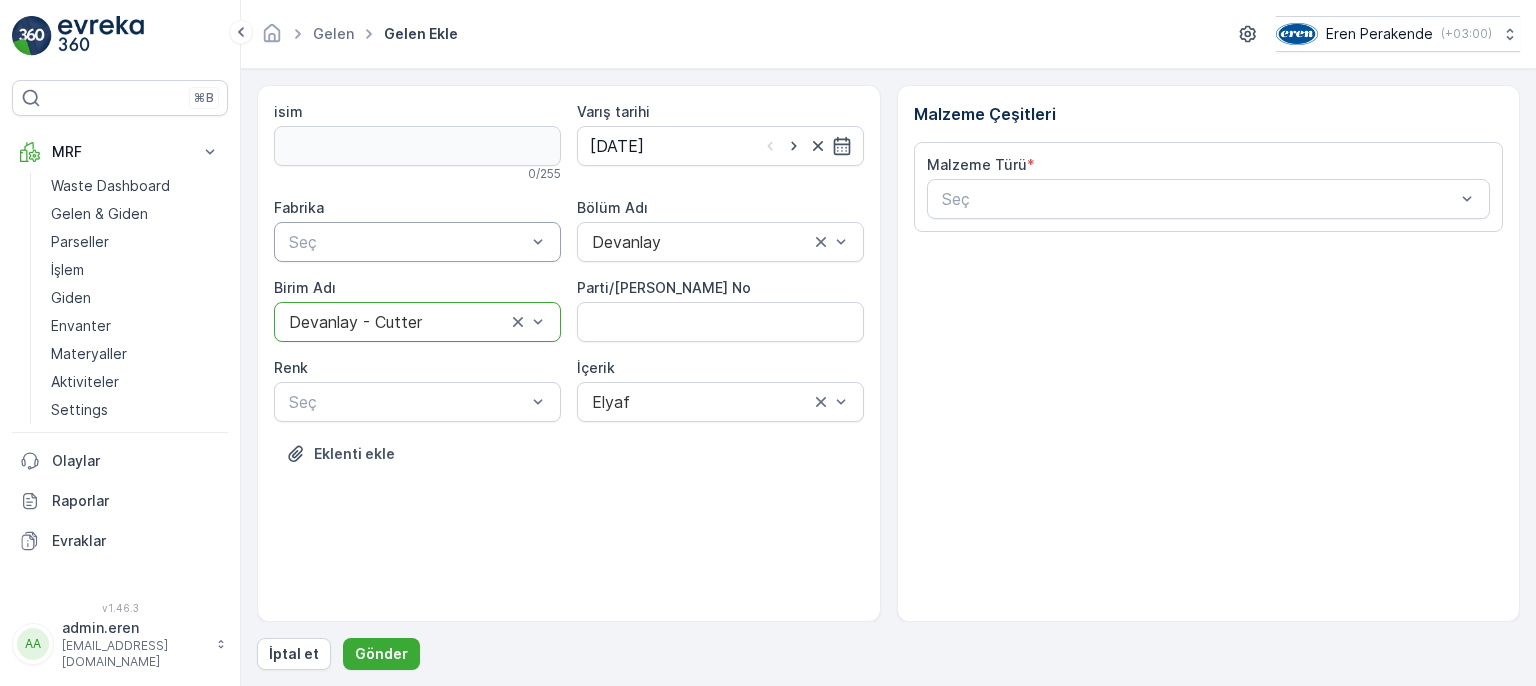 click at bounding box center [407, 242] 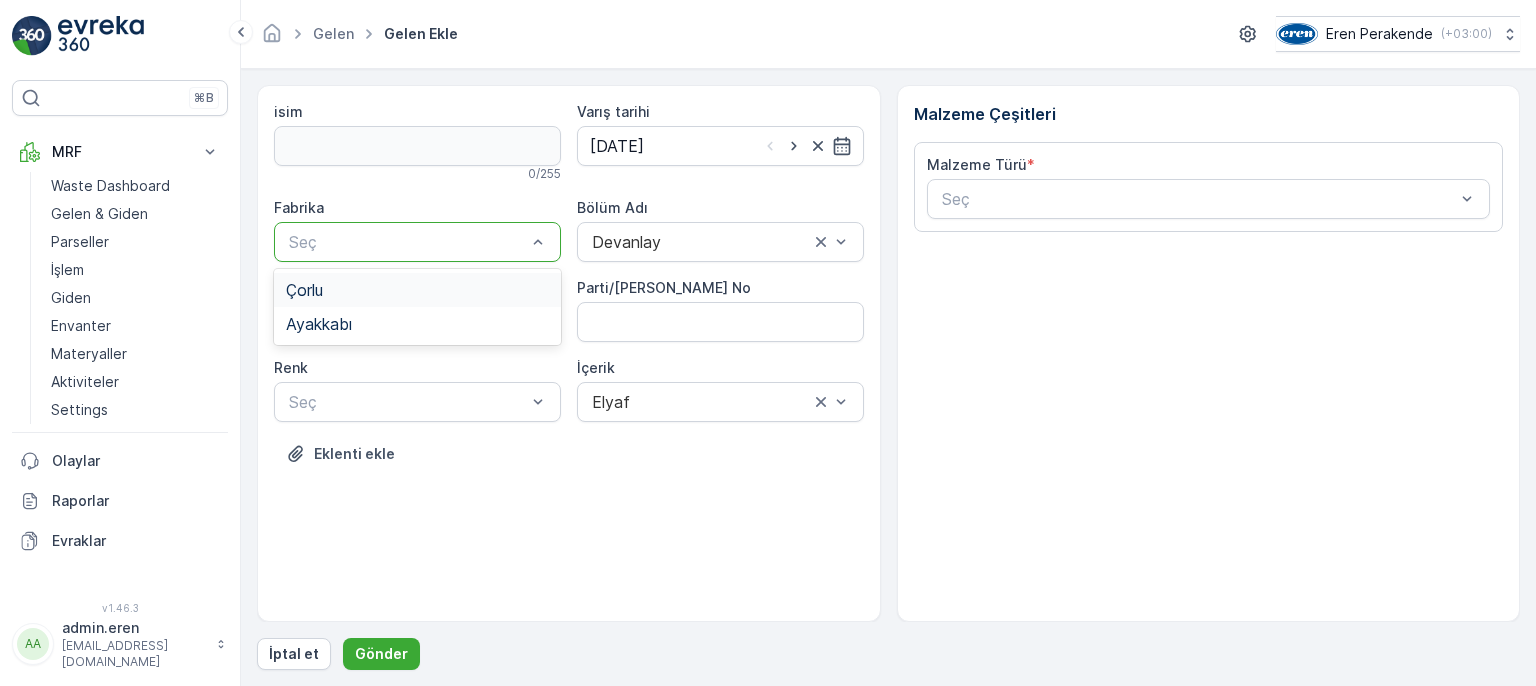 click on "Çorlu" at bounding box center (417, 290) 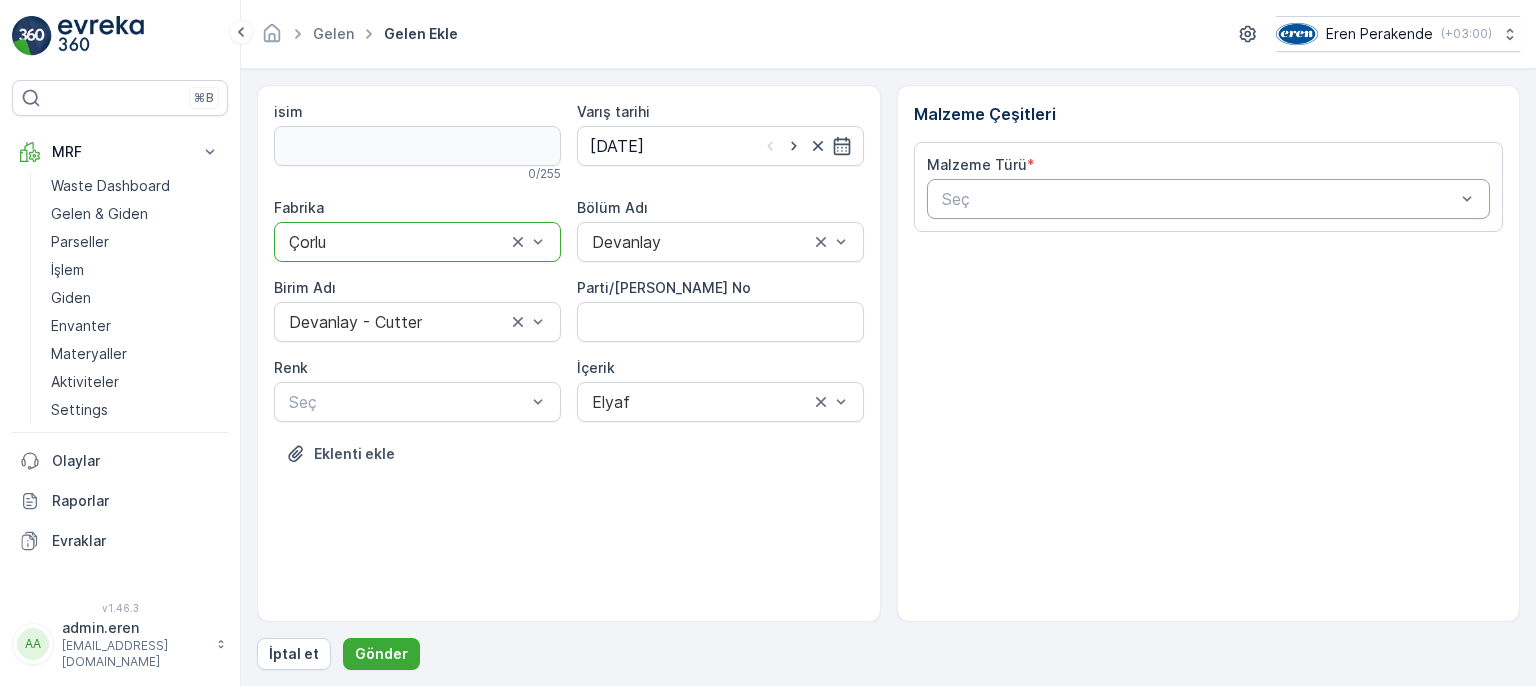 click at bounding box center (1199, 199) 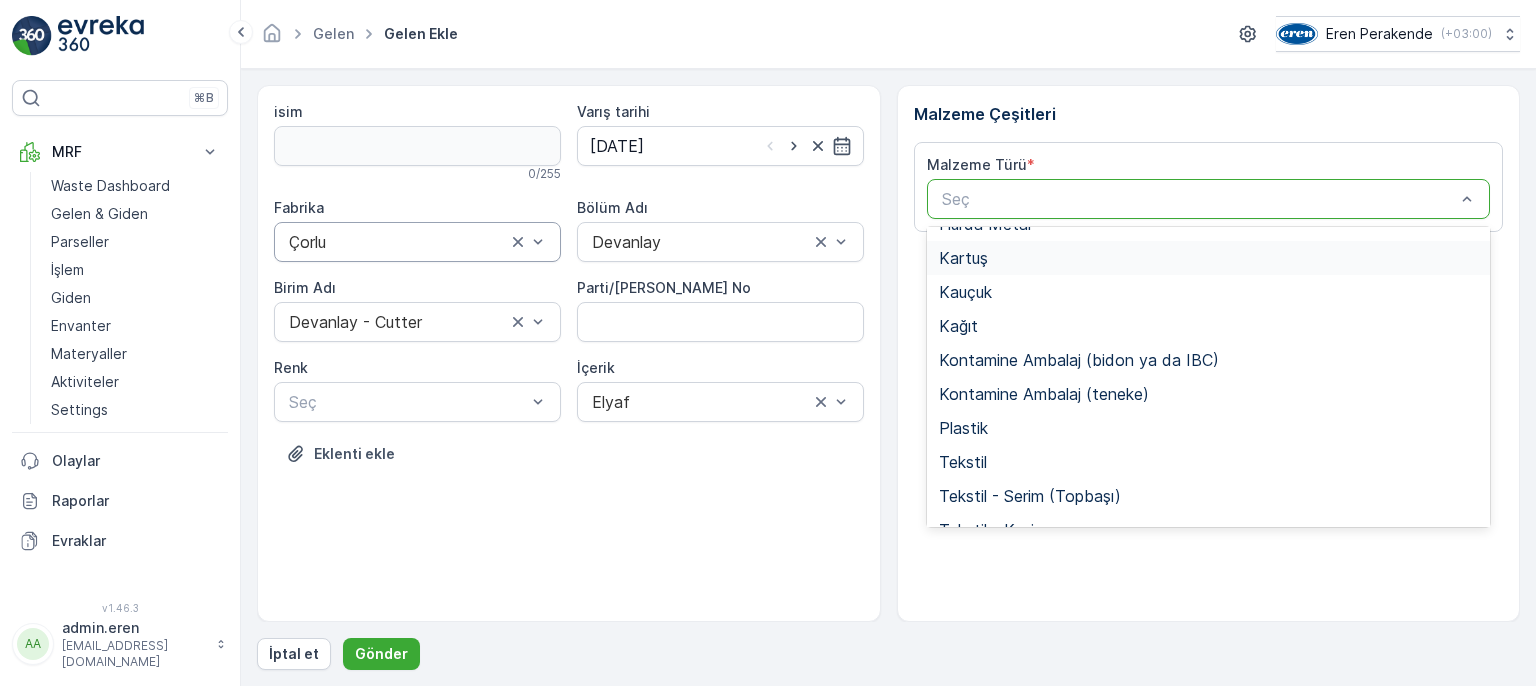 scroll, scrollTop: 388, scrollLeft: 0, axis: vertical 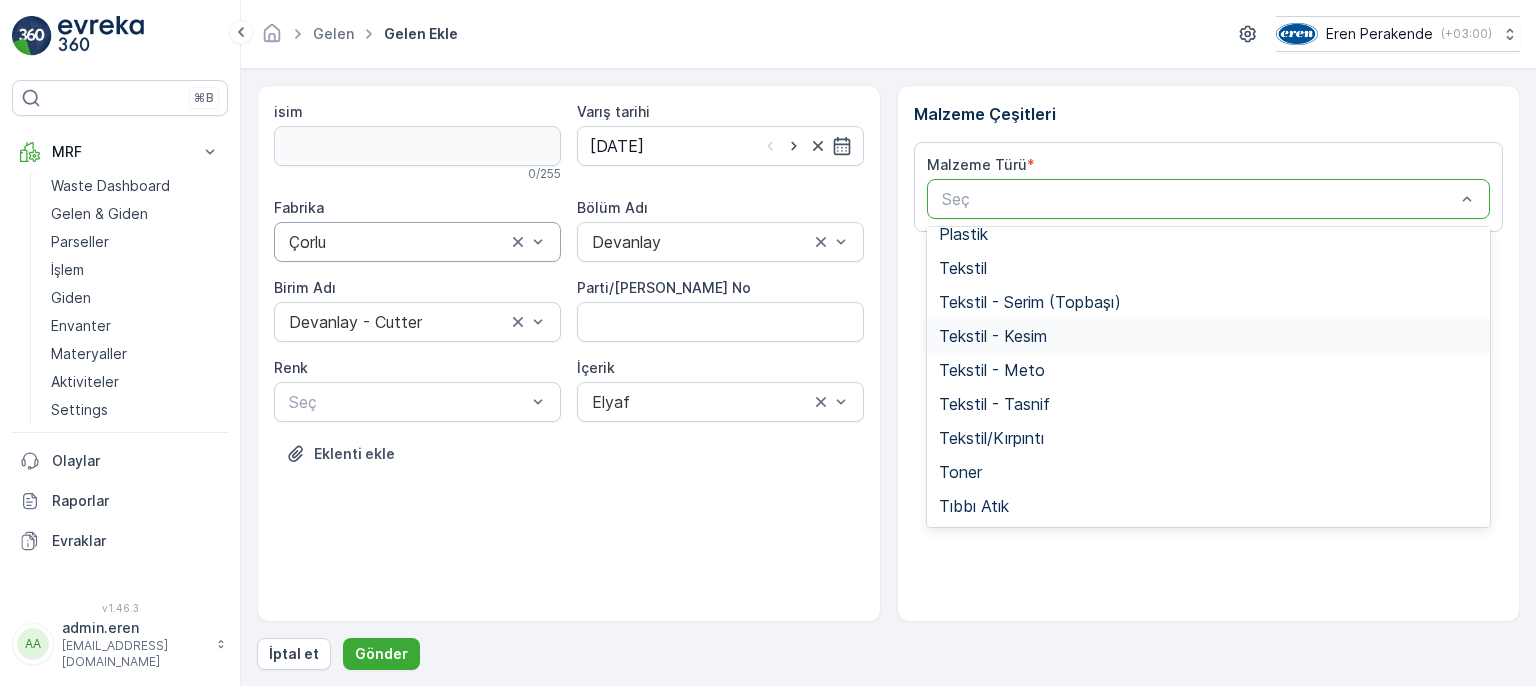 click on "Tekstil - Kesim" at bounding box center (1209, 336) 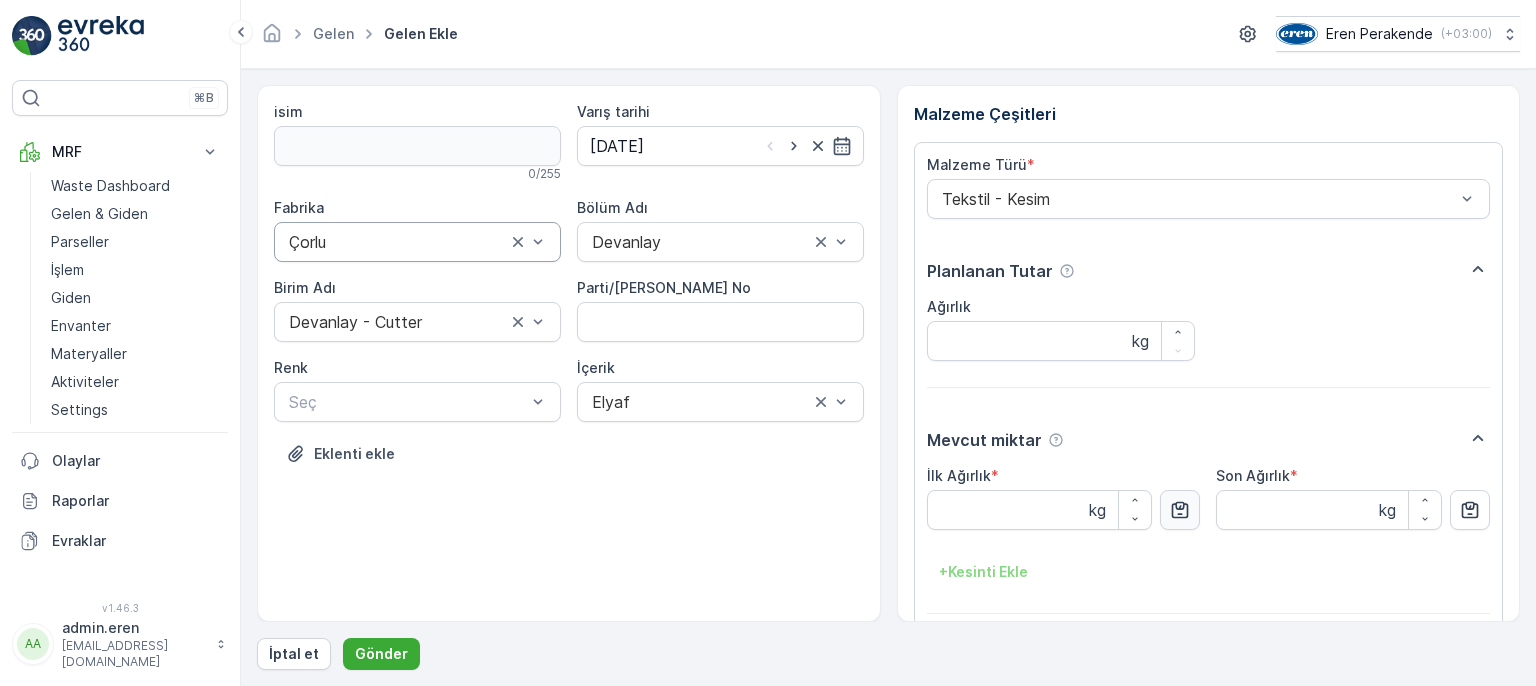 click 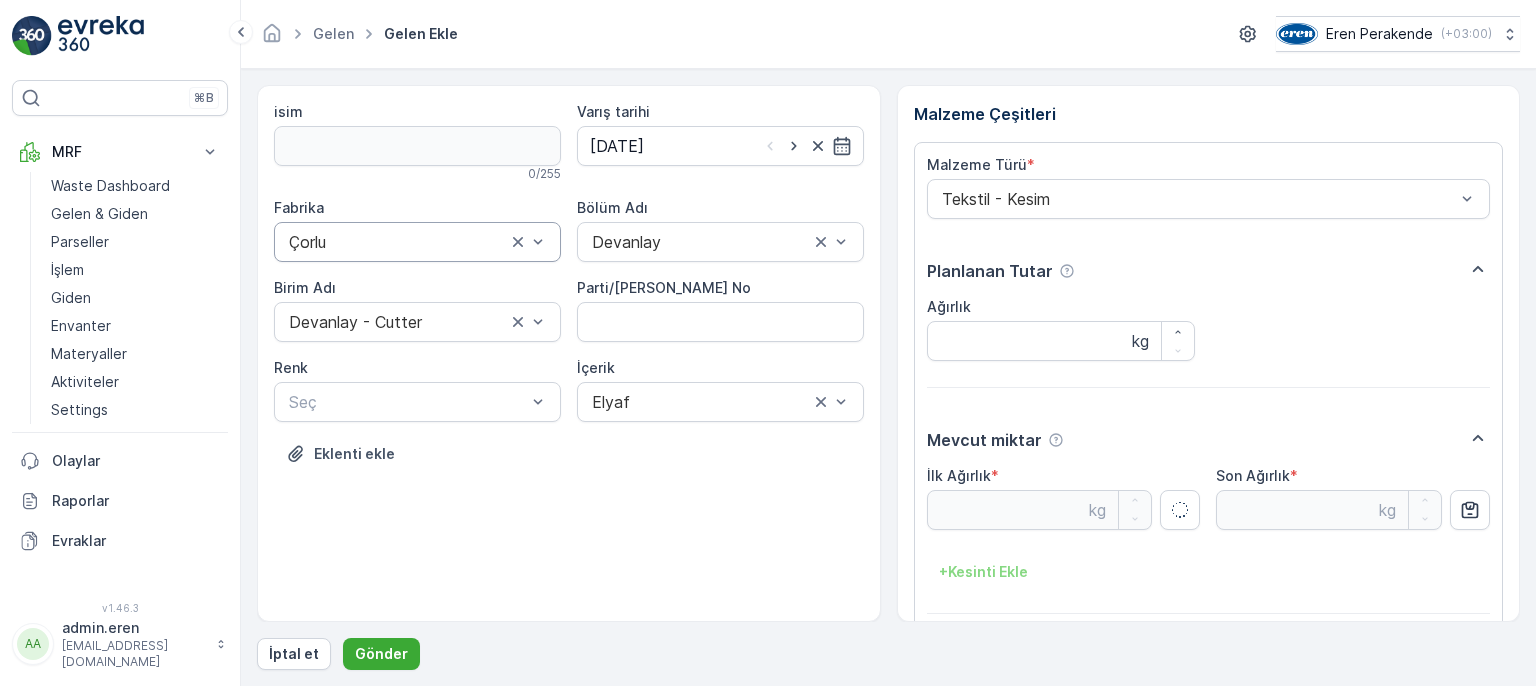 type on "4.8" 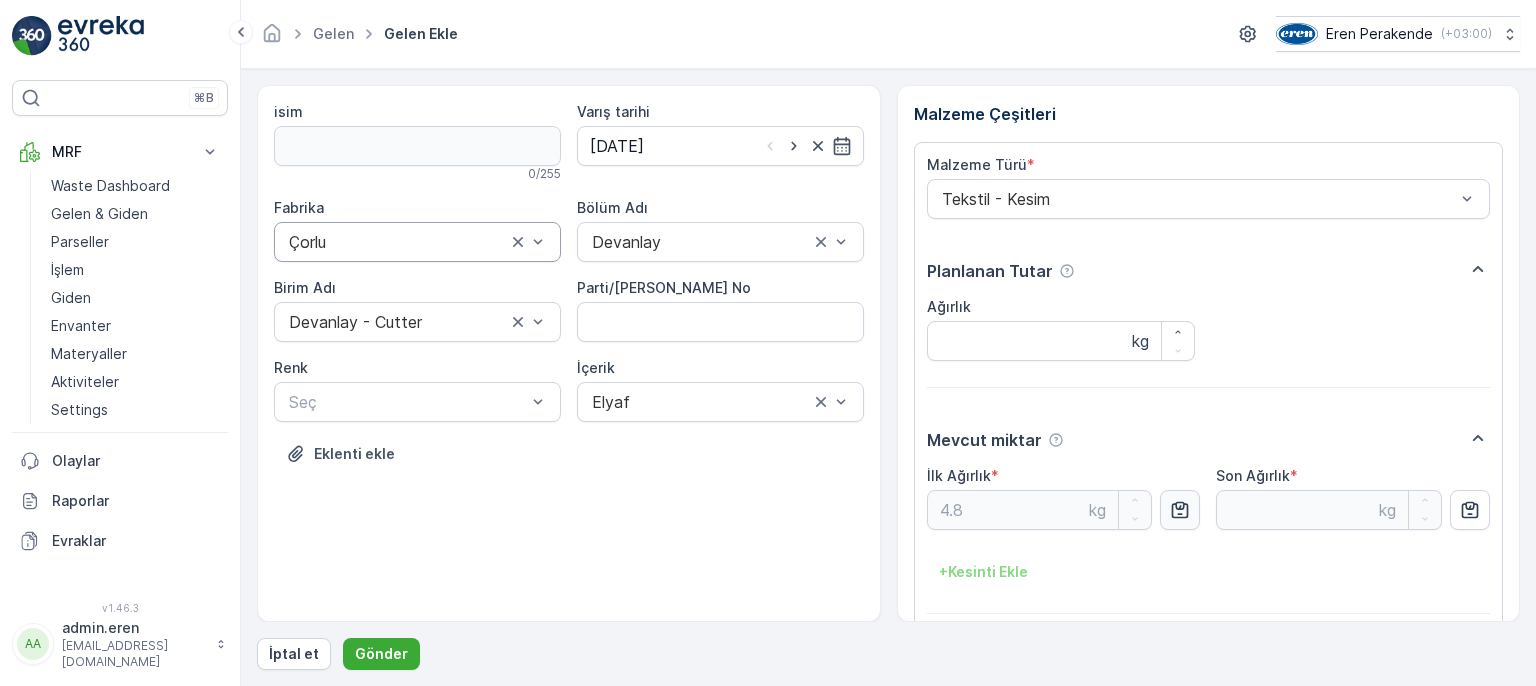 scroll, scrollTop: 84, scrollLeft: 0, axis: vertical 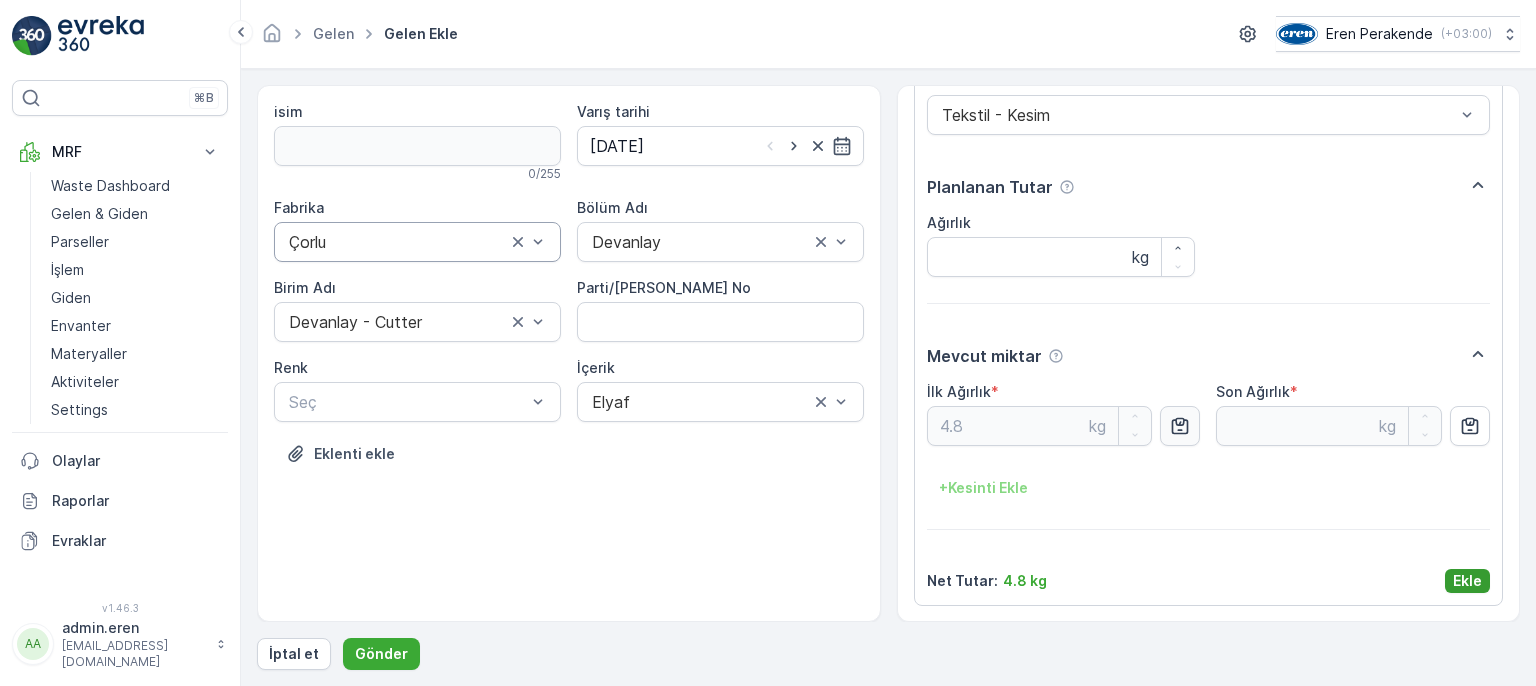 click on "Ekle" at bounding box center [1467, 581] 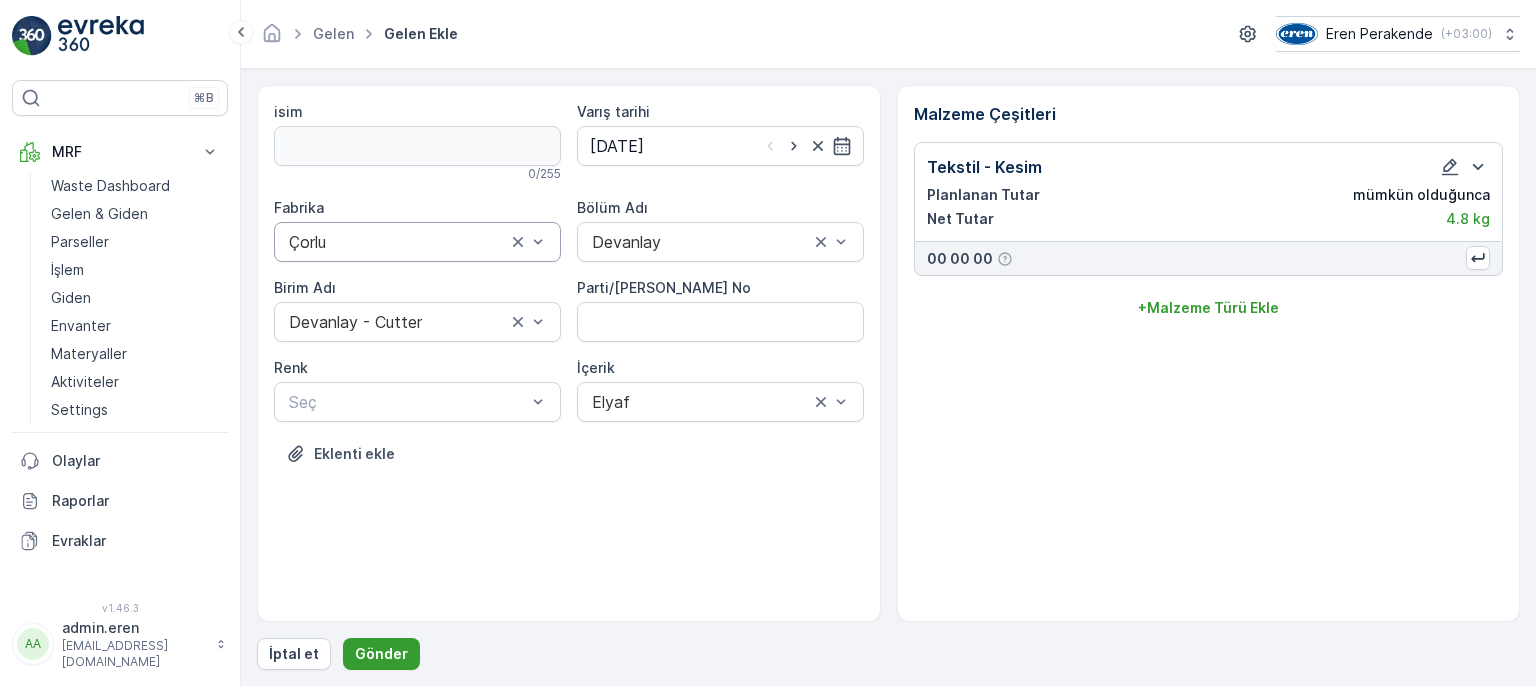 click on "Gönder" at bounding box center (381, 654) 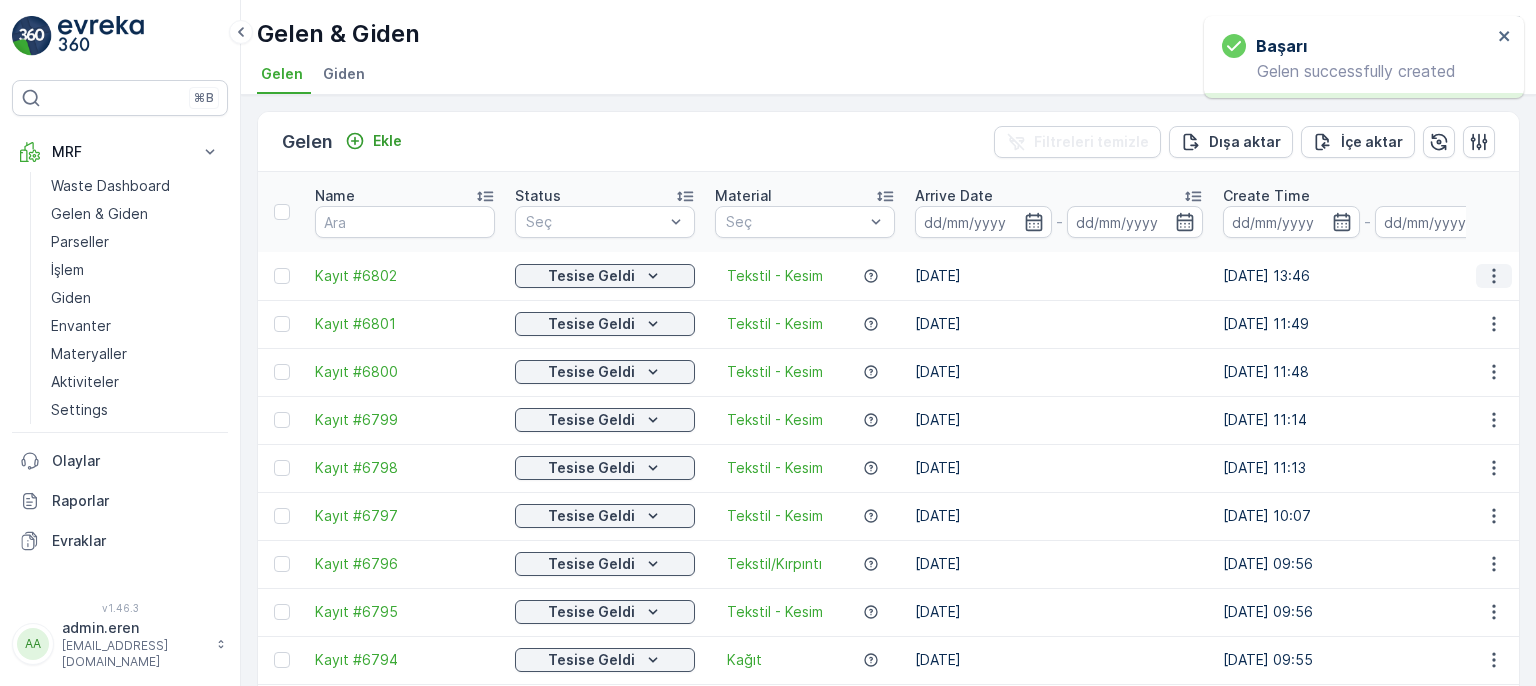 click 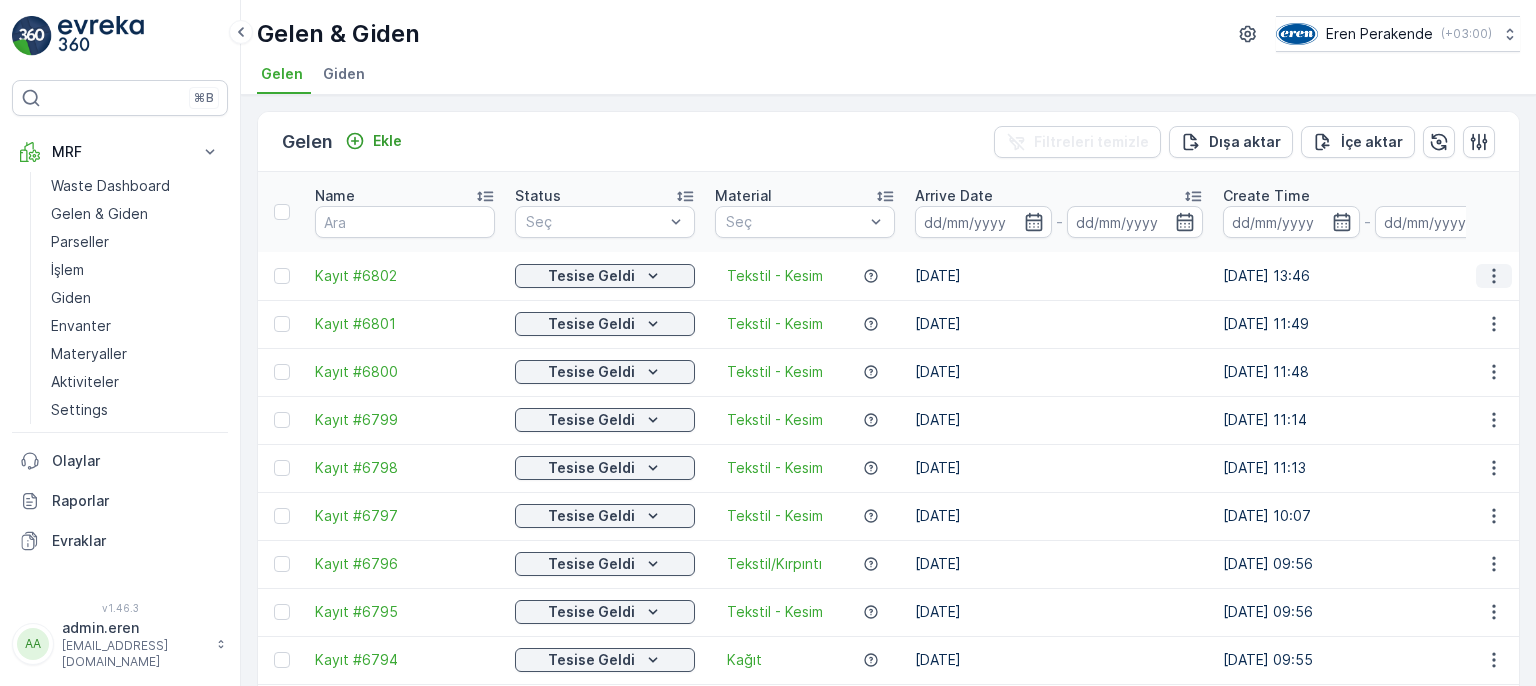 click 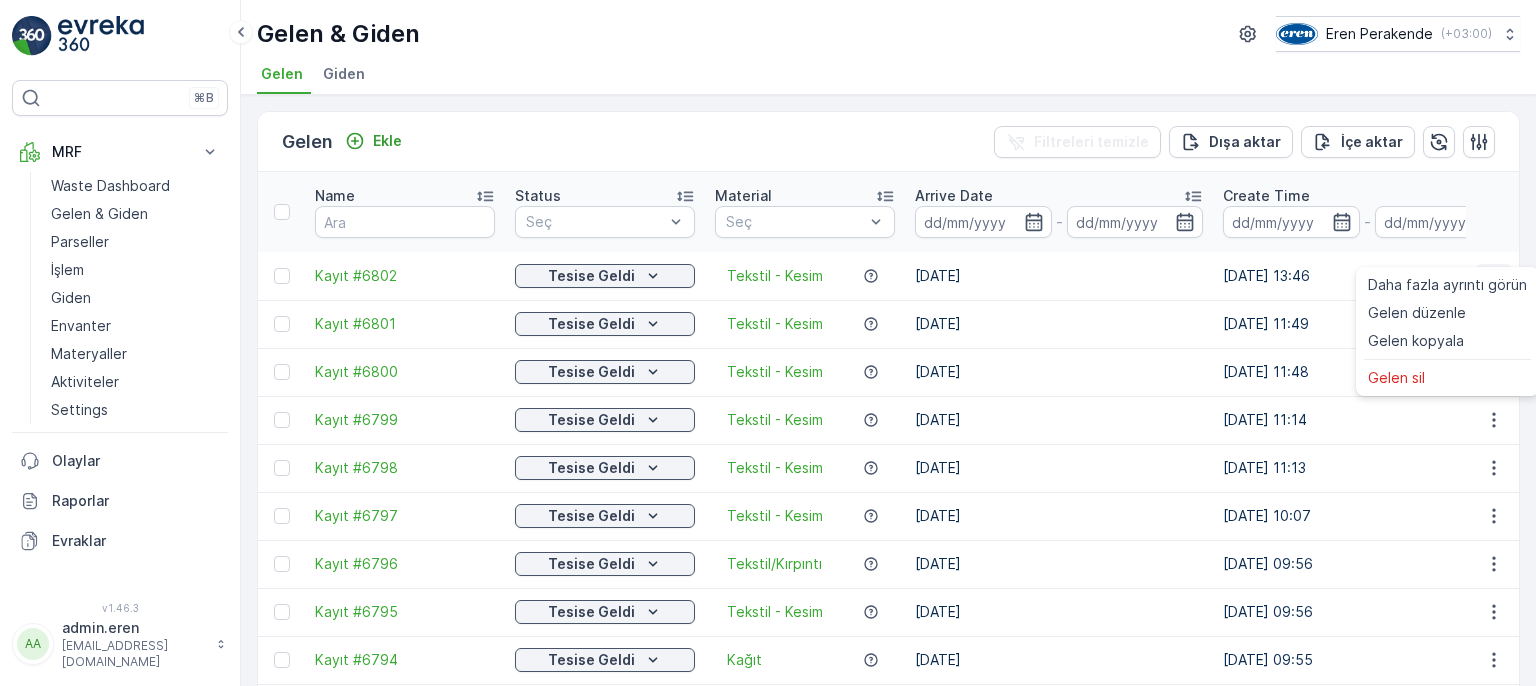 click 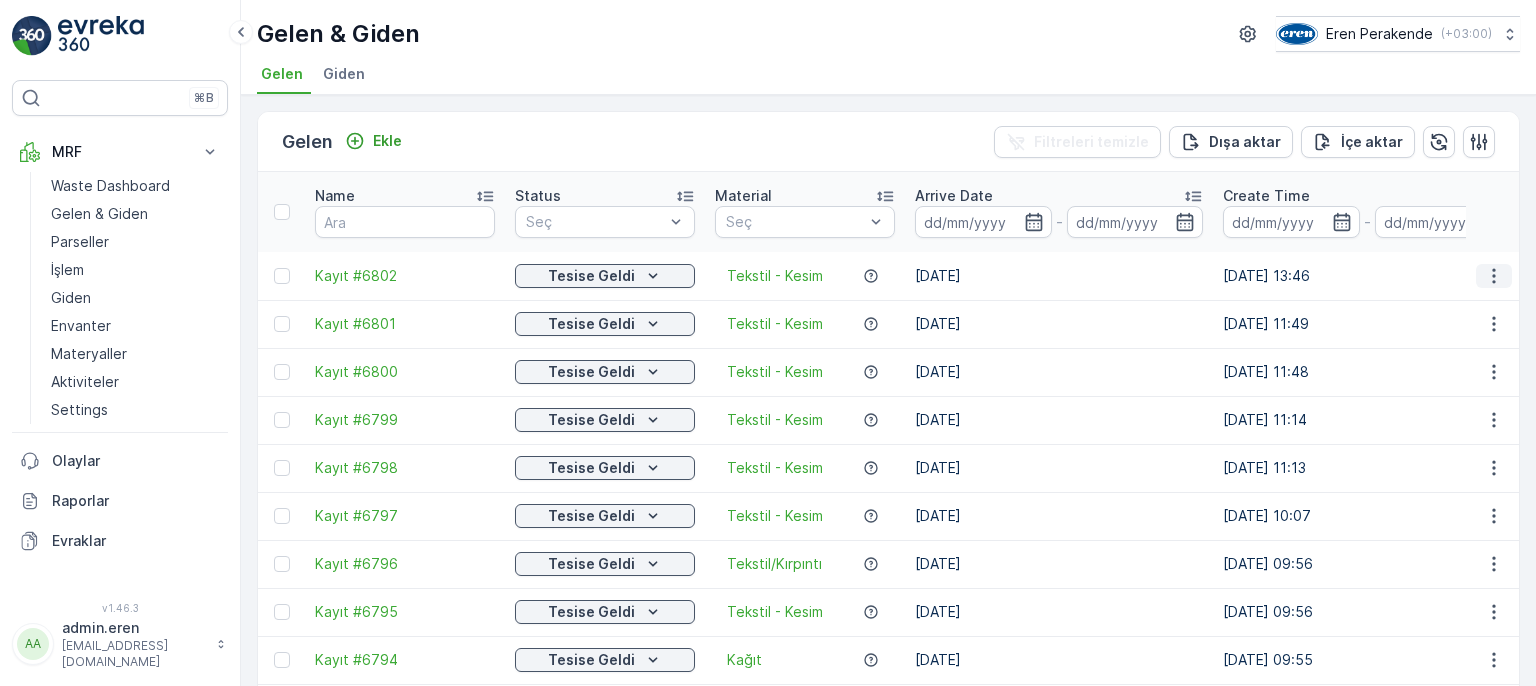 click 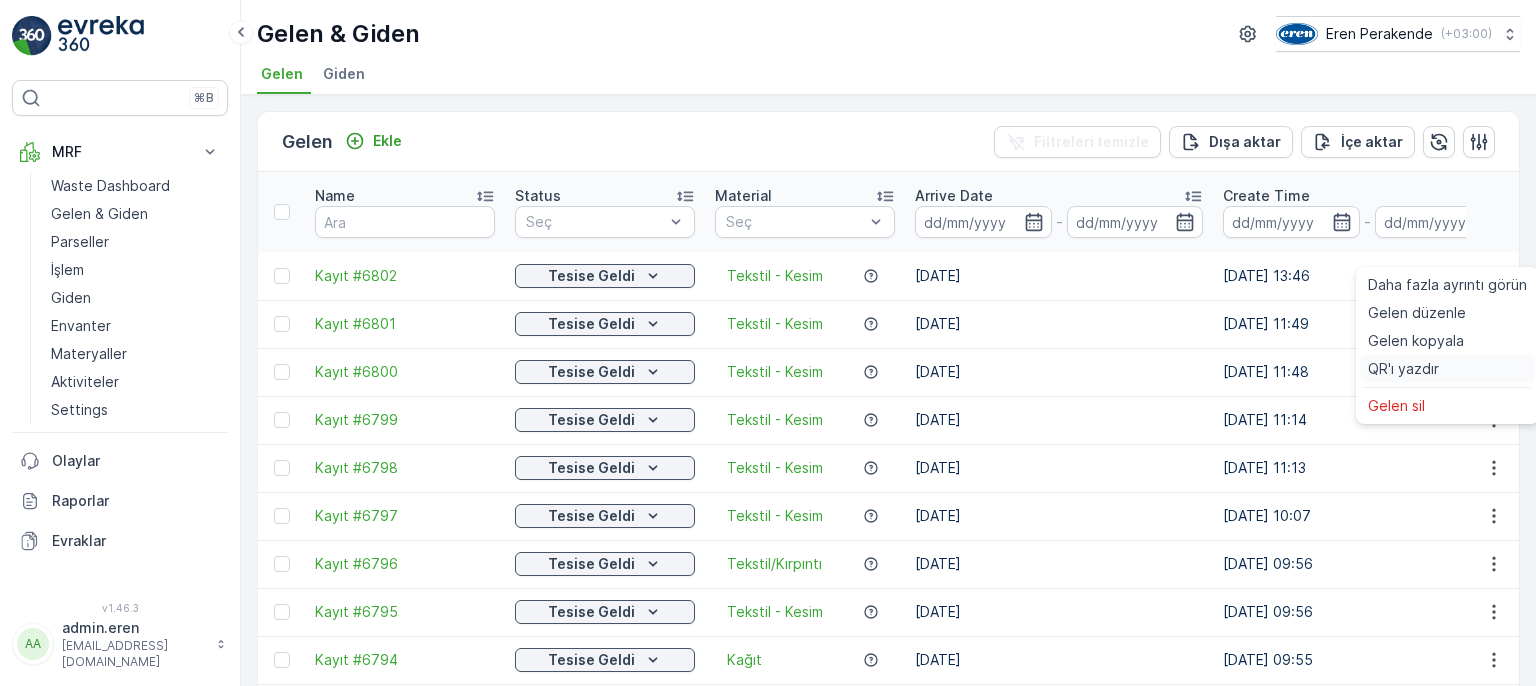 click on "QR'ı yazdır" at bounding box center (1403, 369) 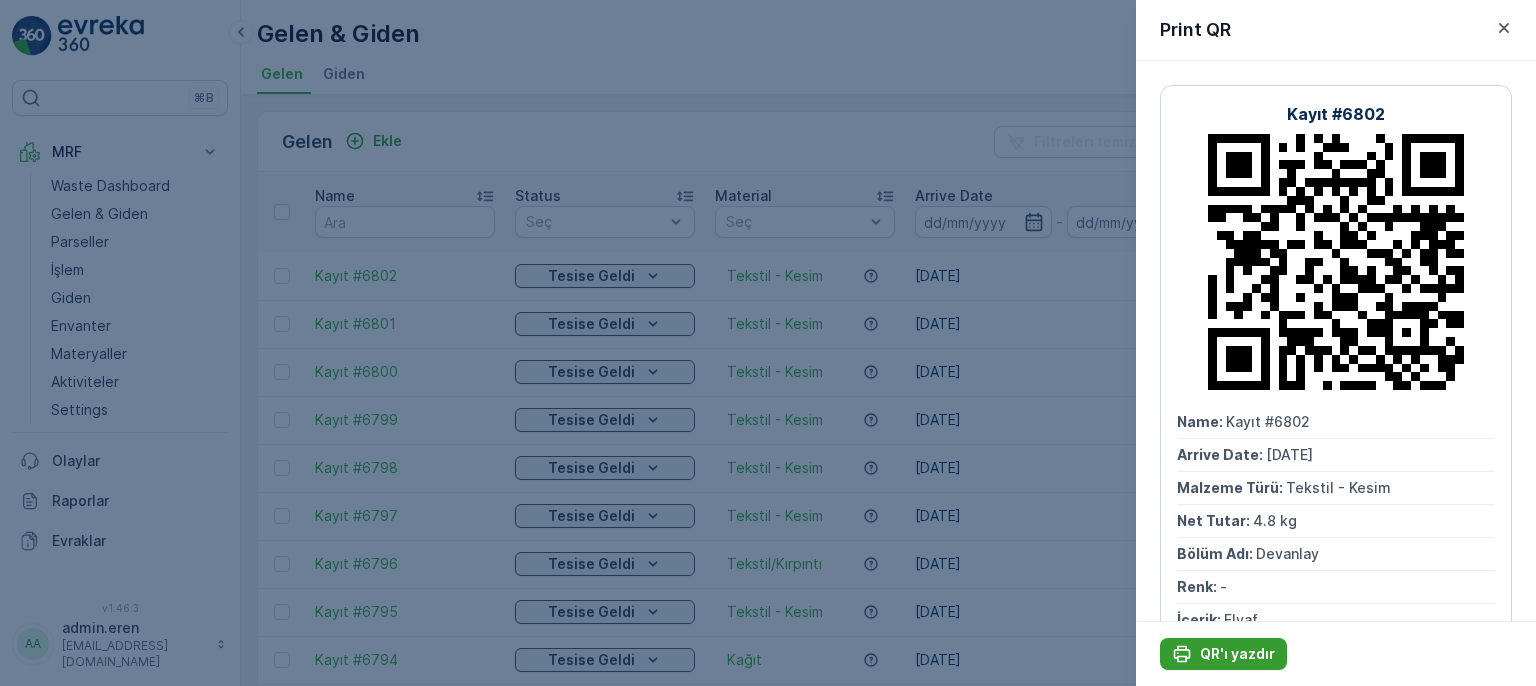 click on "QR'ı yazdır" at bounding box center [1237, 654] 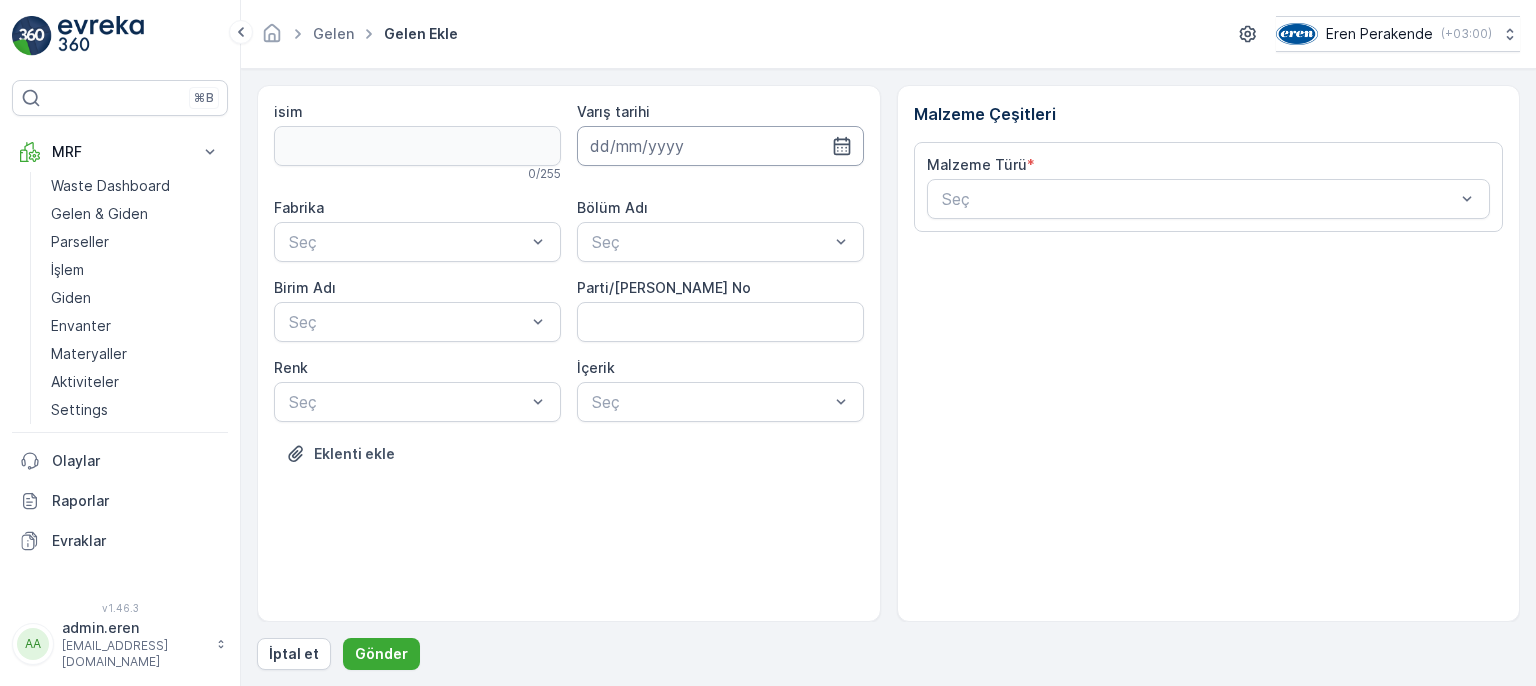 click at bounding box center (720, 146) 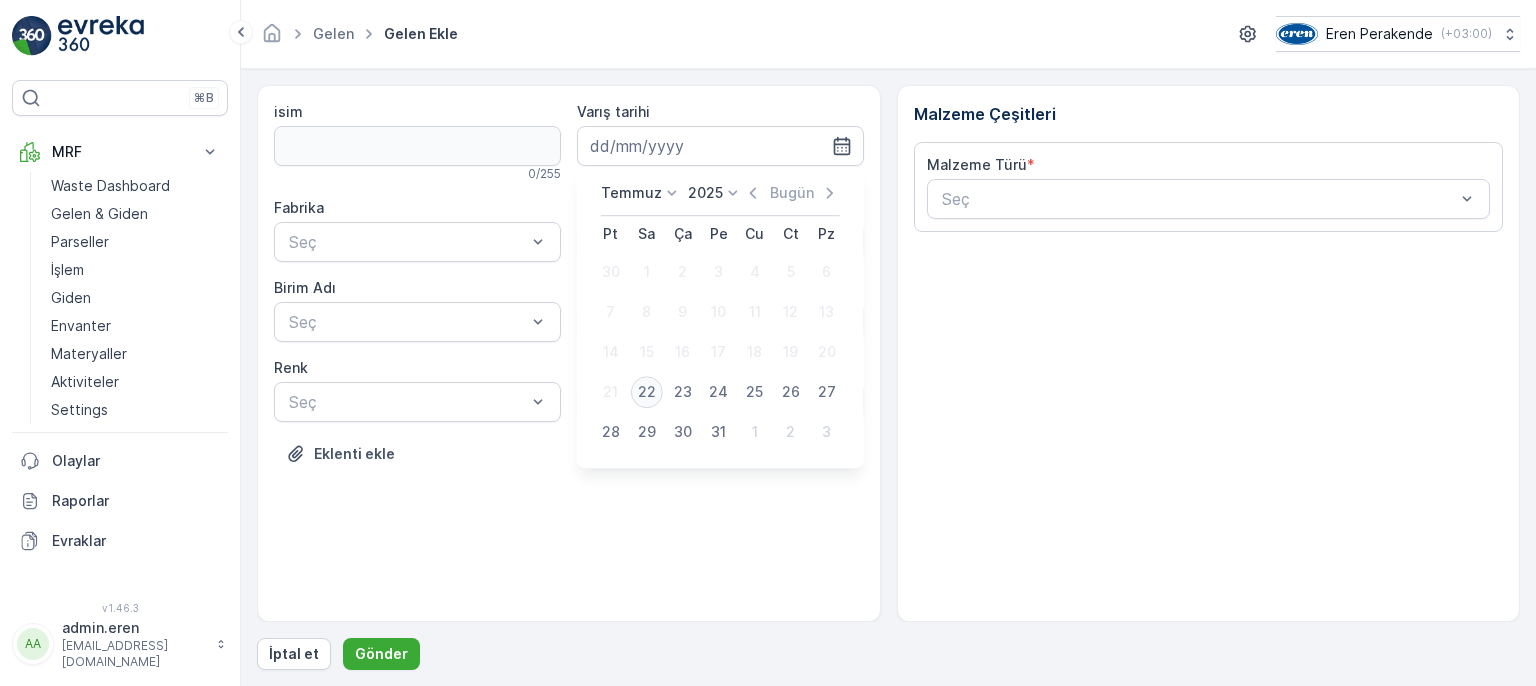 click on "22" at bounding box center [647, 392] 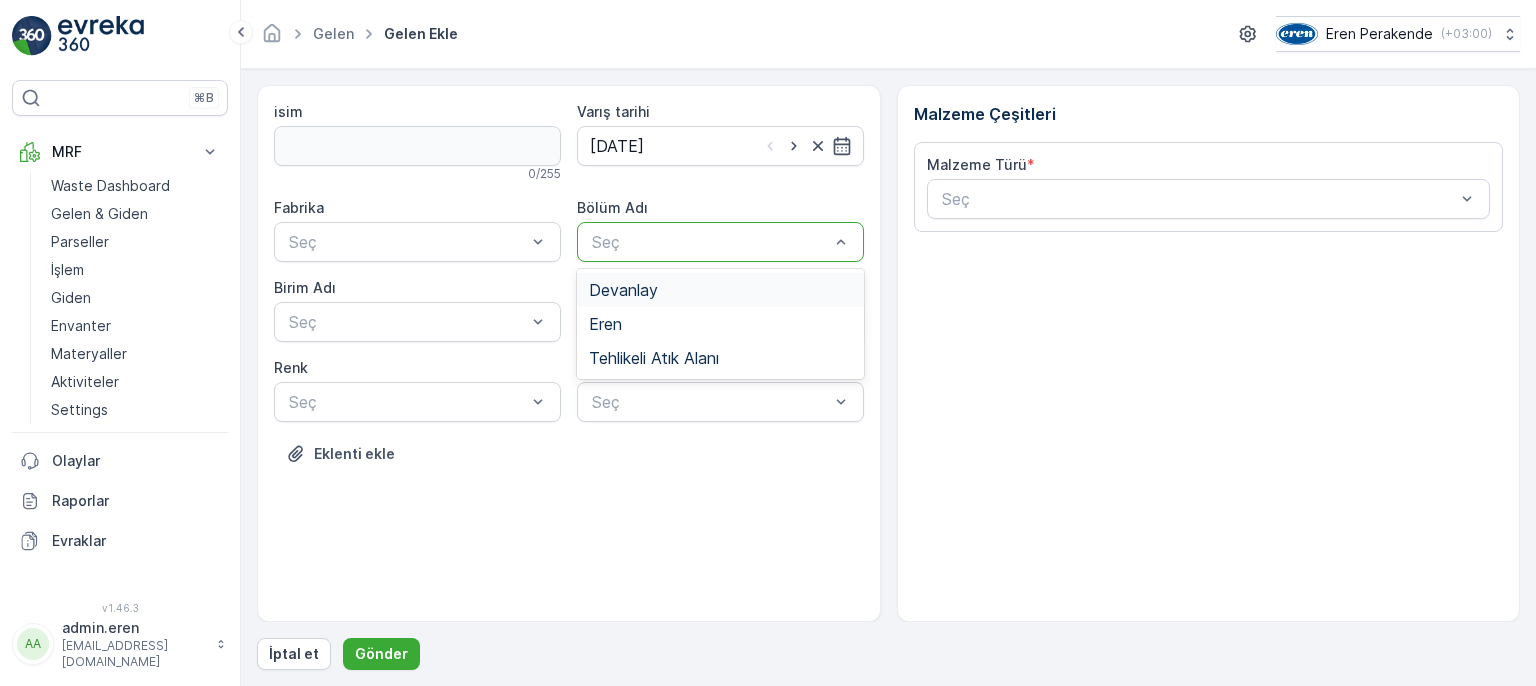 click on "Devanlay" at bounding box center (720, 290) 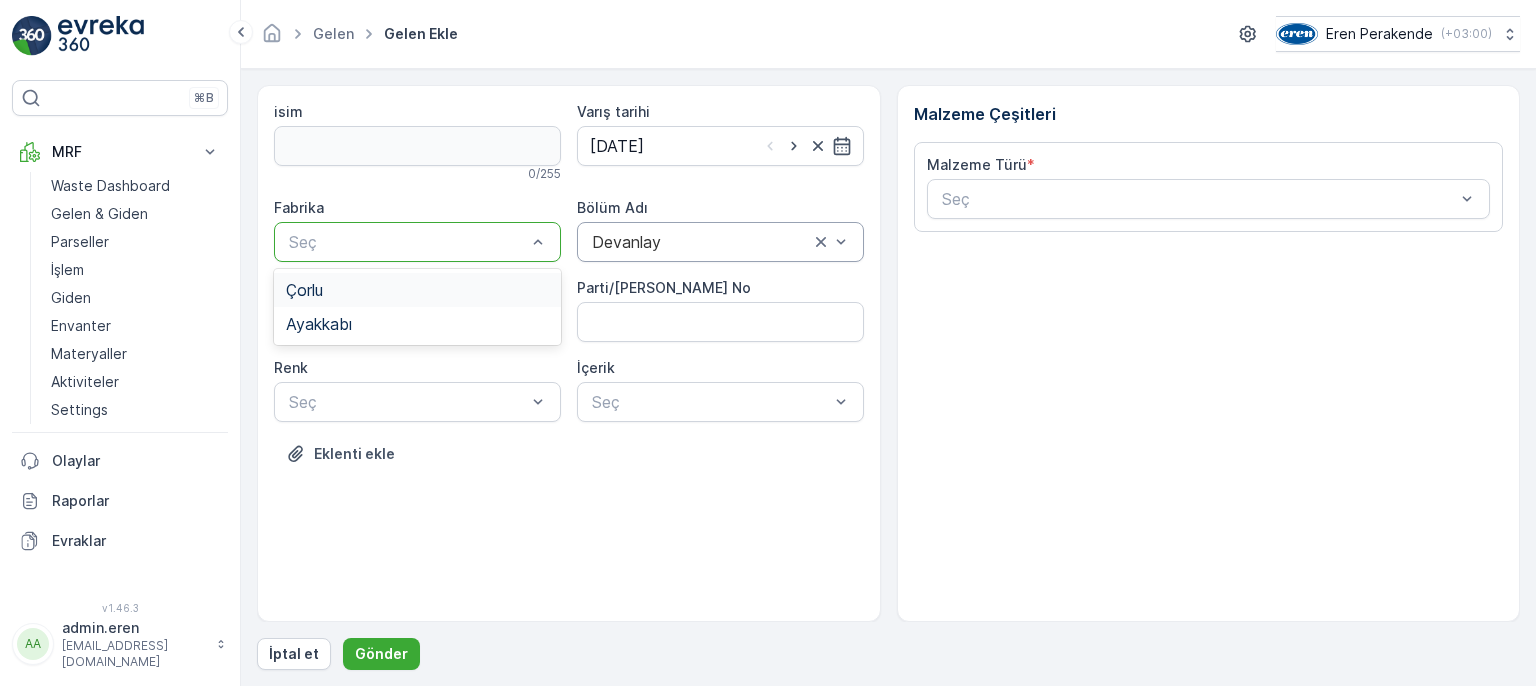 click on "Çorlu" at bounding box center [417, 290] 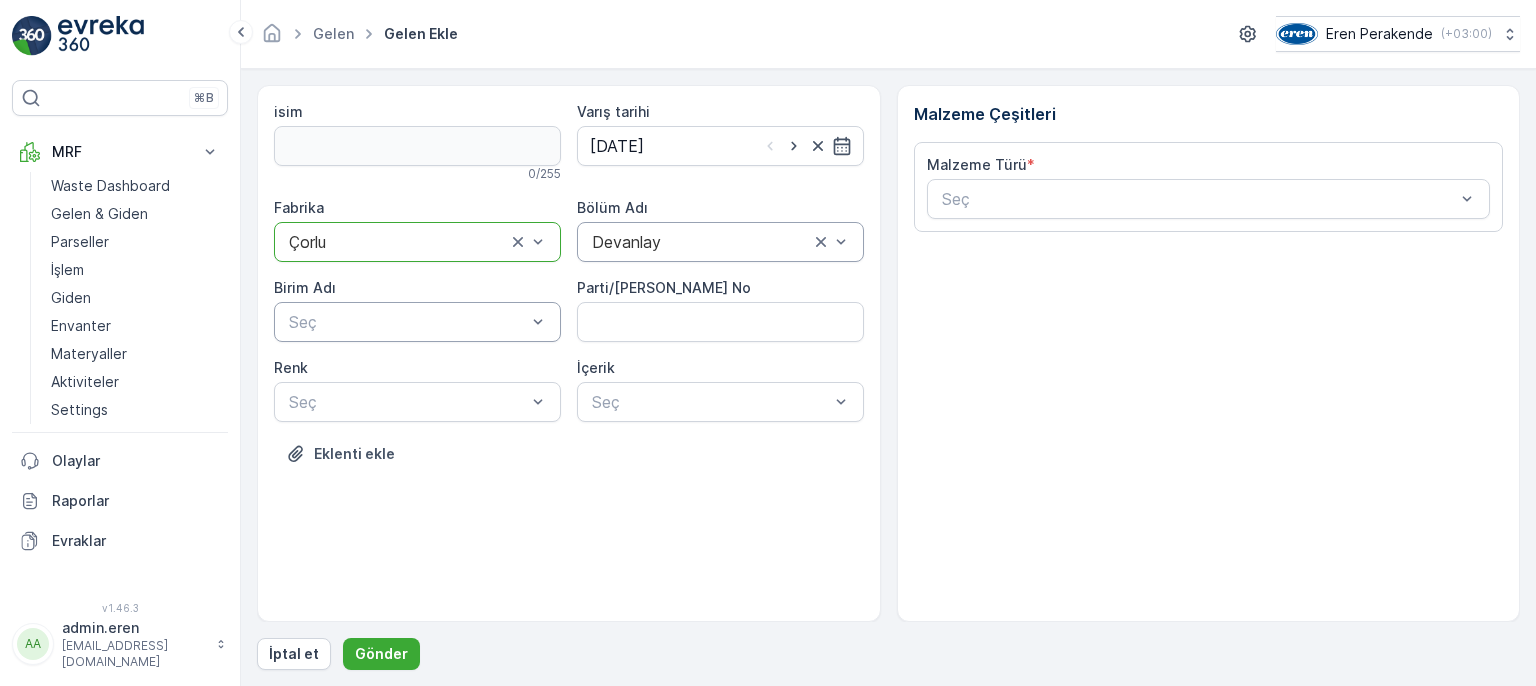 click at bounding box center (407, 322) 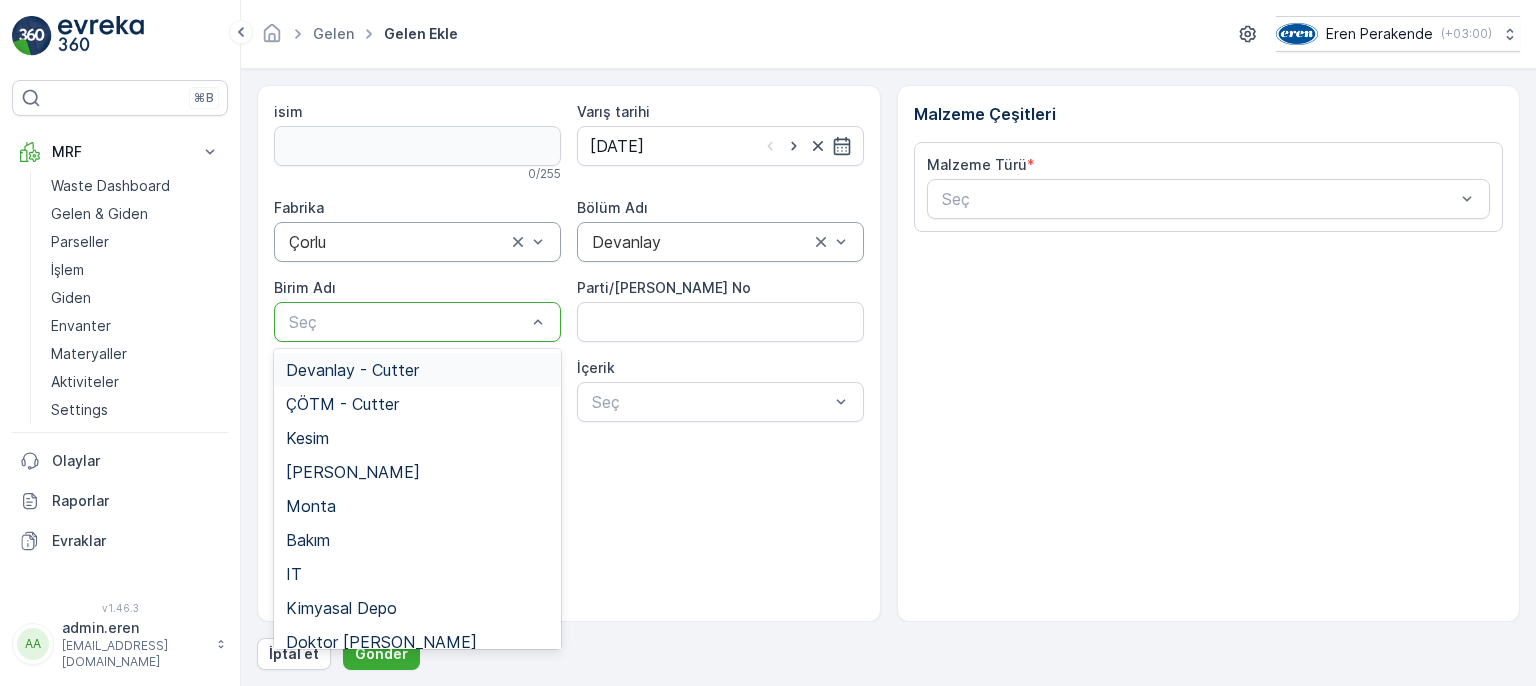click on "Devanlay  - Cutter" at bounding box center (352, 370) 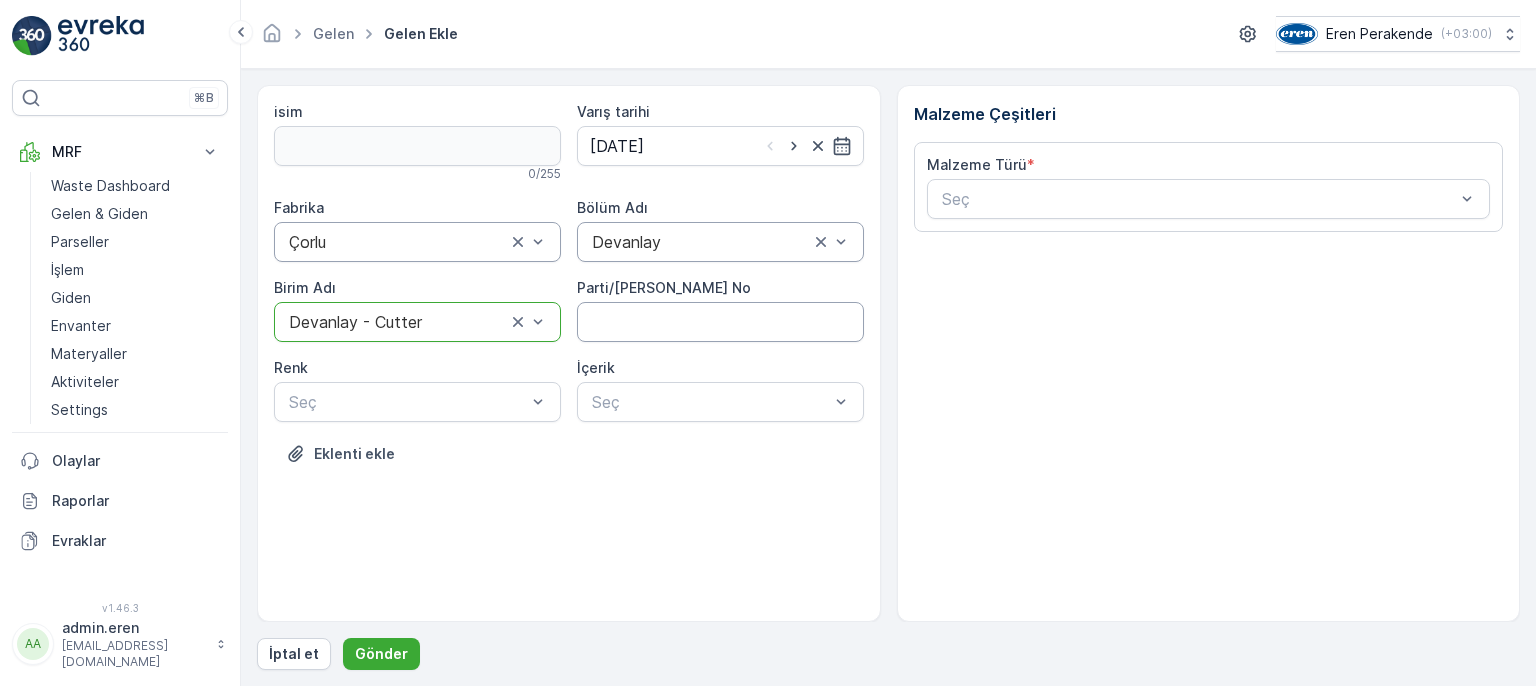 click on "Parti/[PERSON_NAME] No" at bounding box center (720, 322) 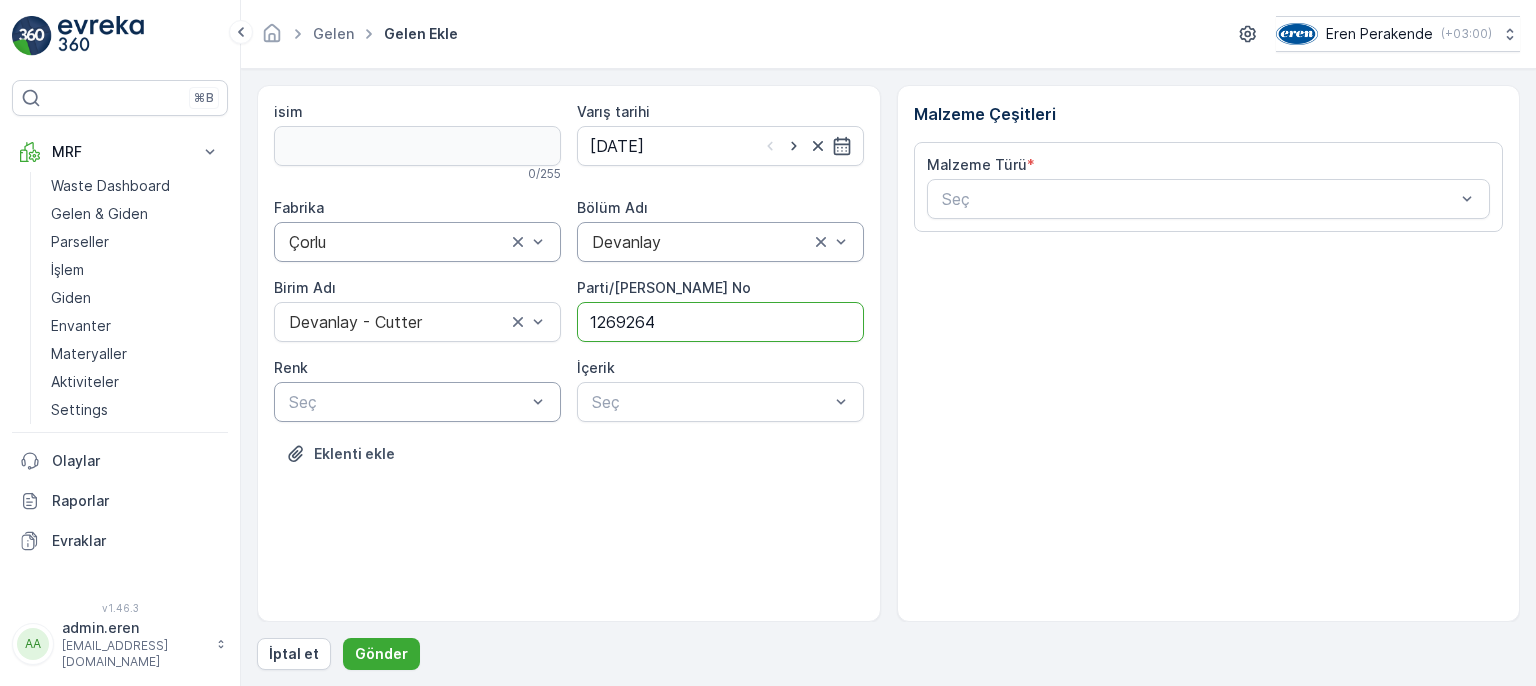 type on "1269264" 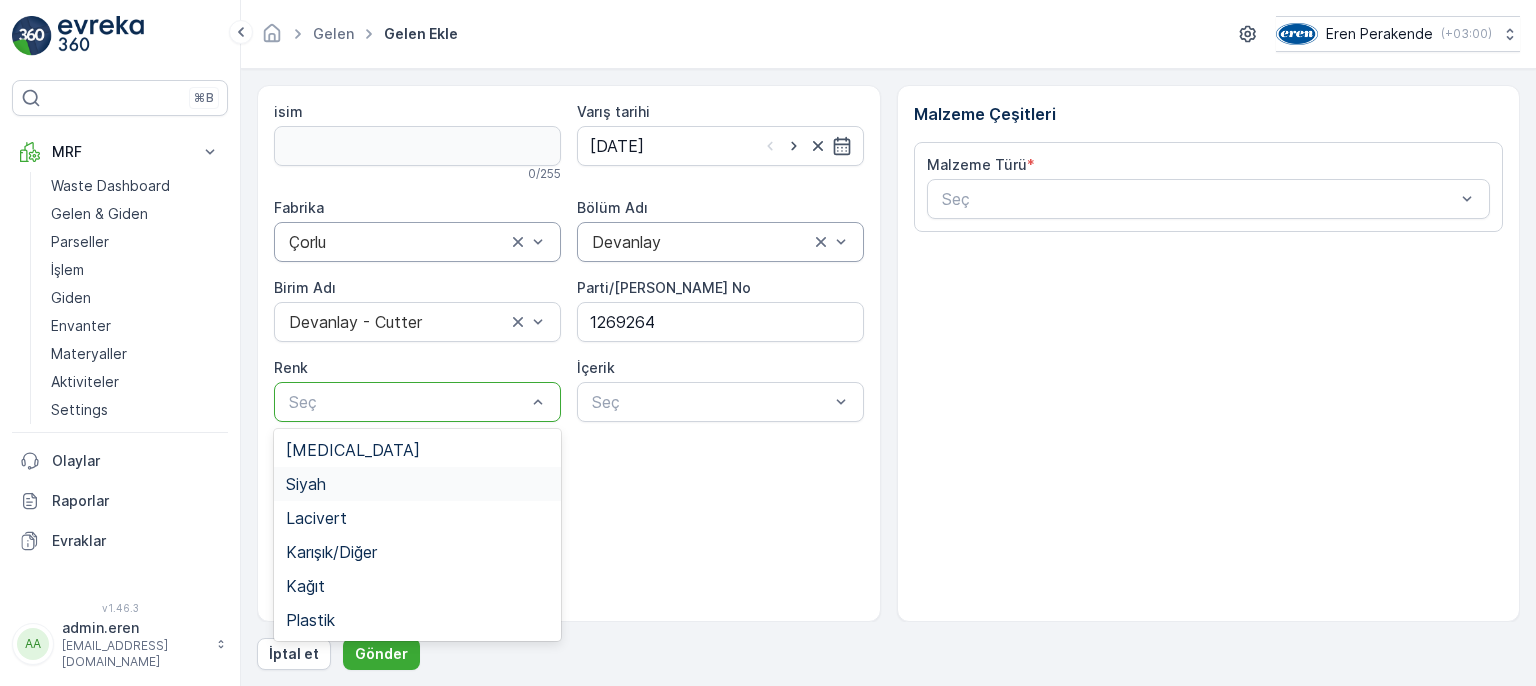drag, startPoint x: 332, startPoint y: 478, endPoint x: 346, endPoint y: 466, distance: 18.439089 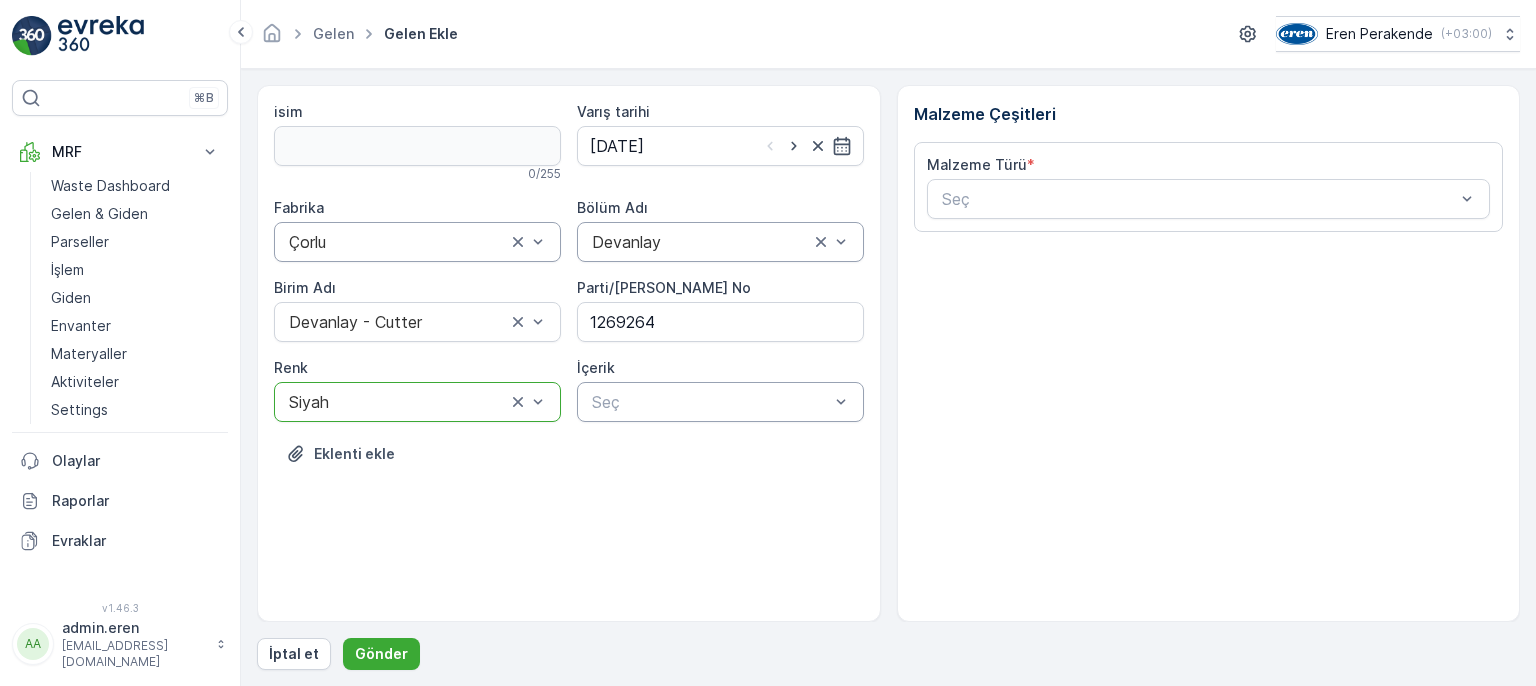 click at bounding box center (710, 402) 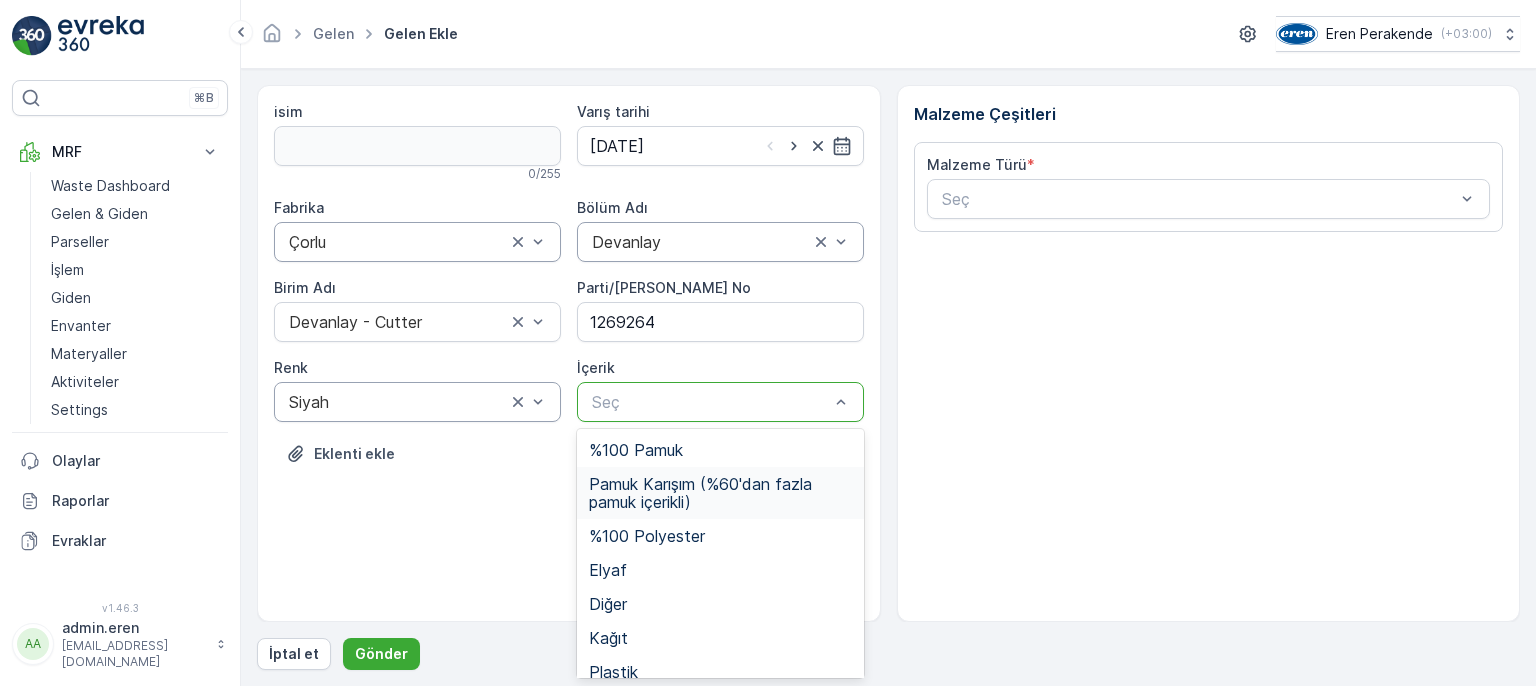 click on "Pamuk Karışım (%60'dan fazla pamuk içerikli)" at bounding box center [720, 493] 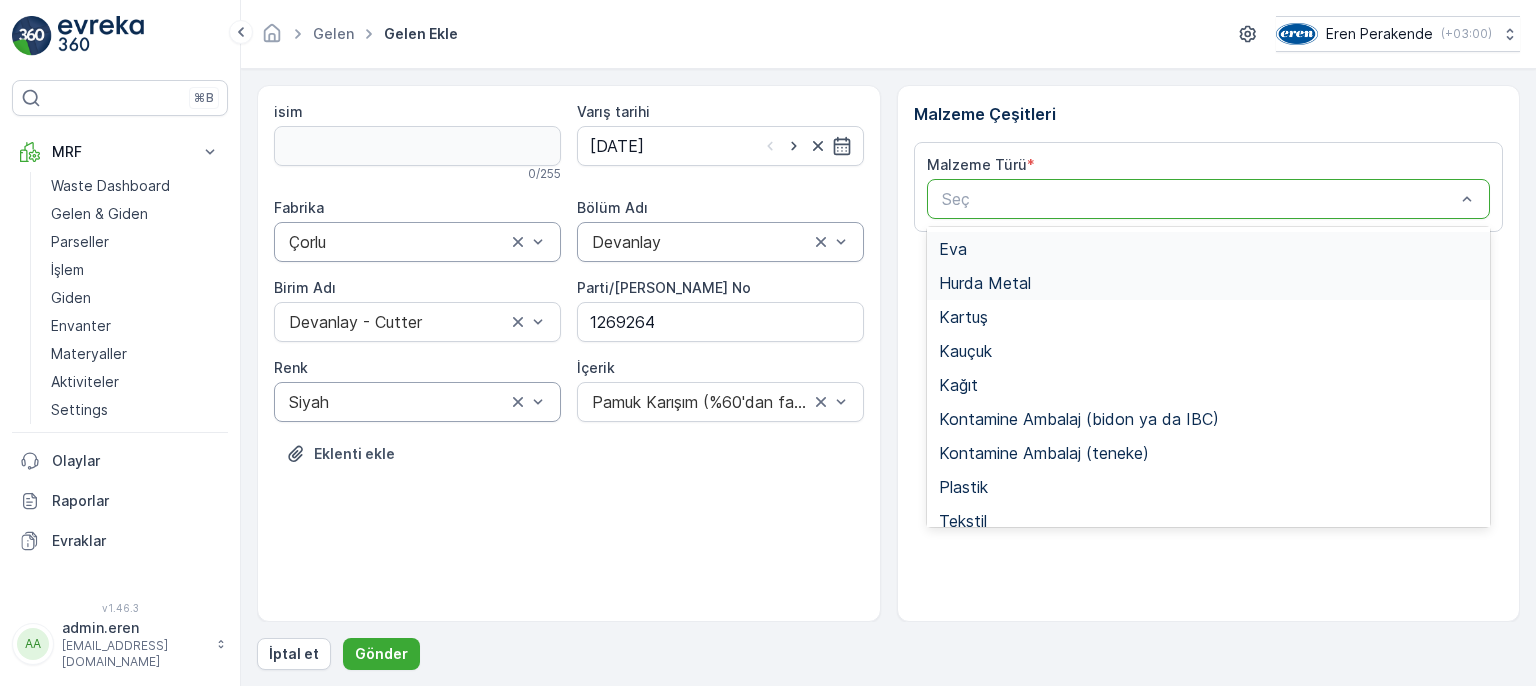 scroll, scrollTop: 300, scrollLeft: 0, axis: vertical 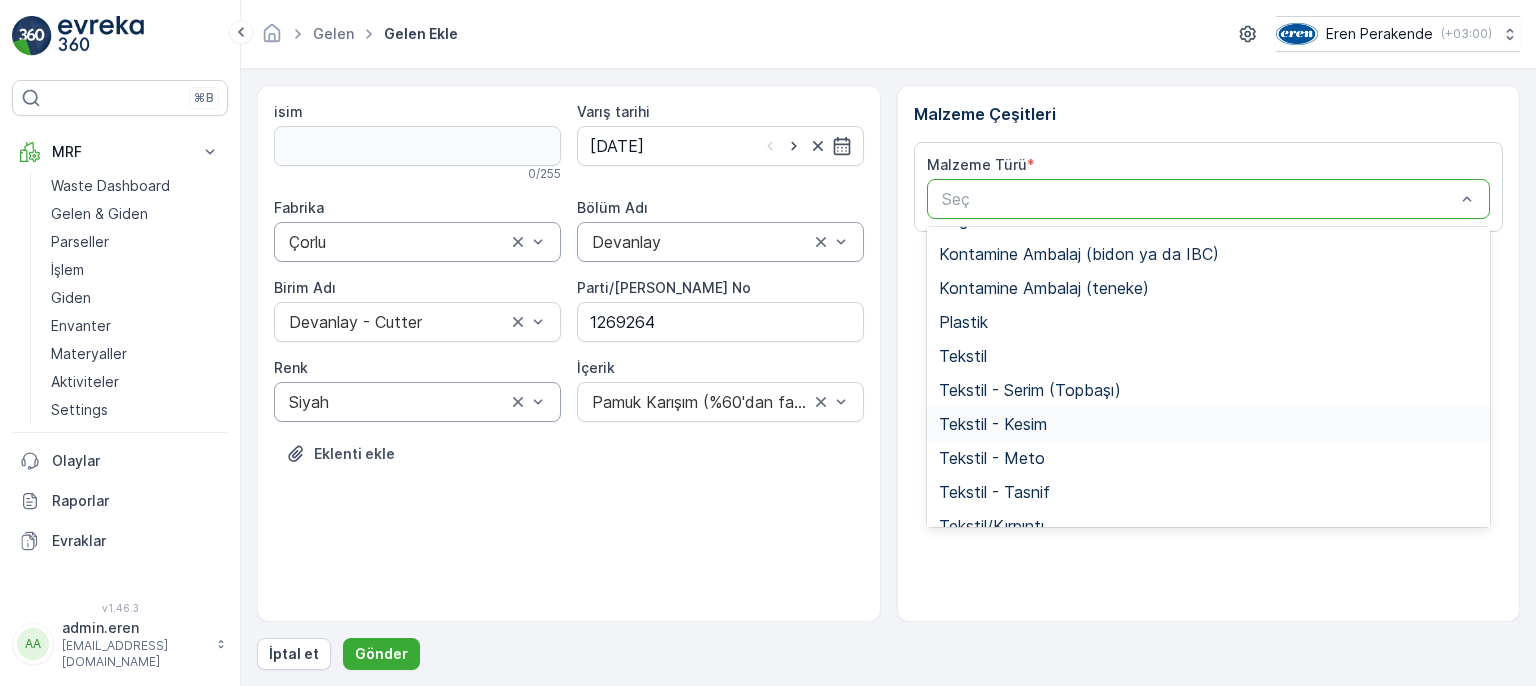 click on "Tekstil - Kesim" at bounding box center [993, 424] 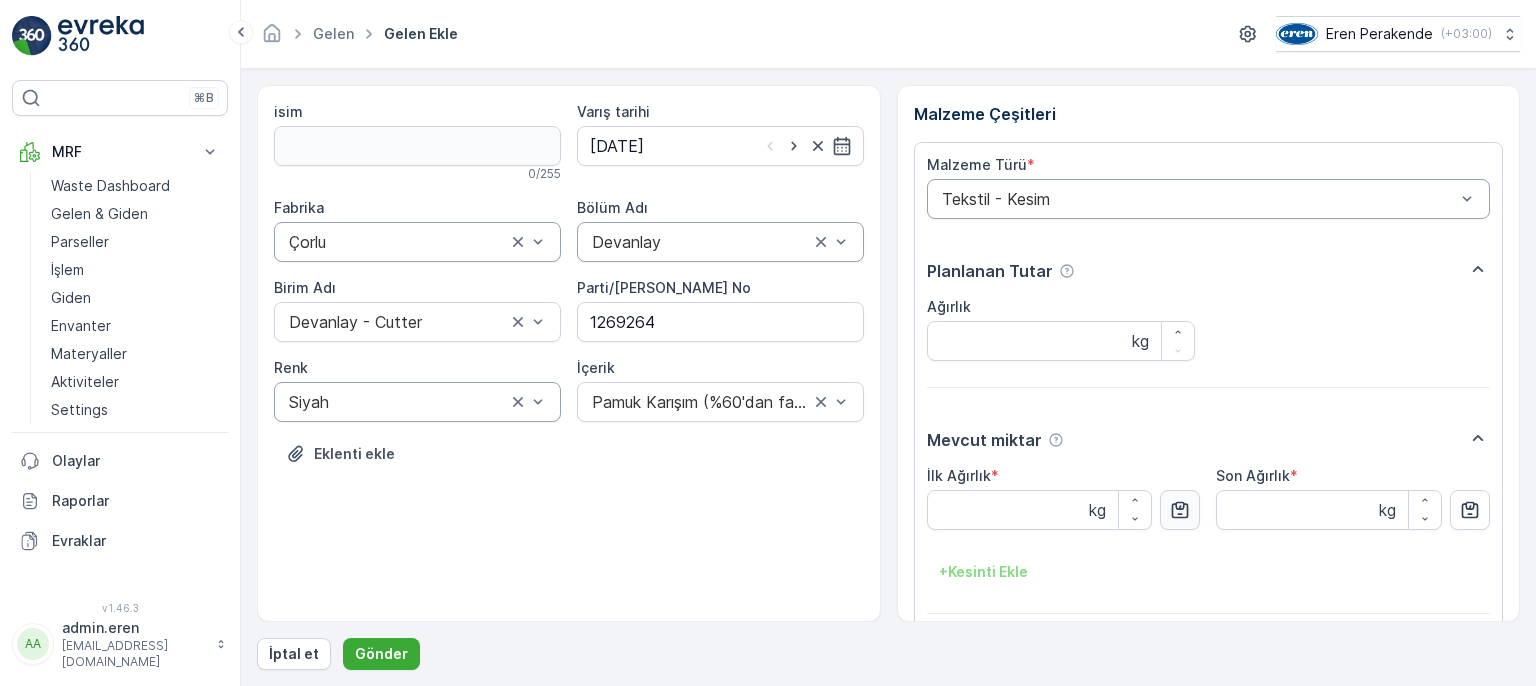 click 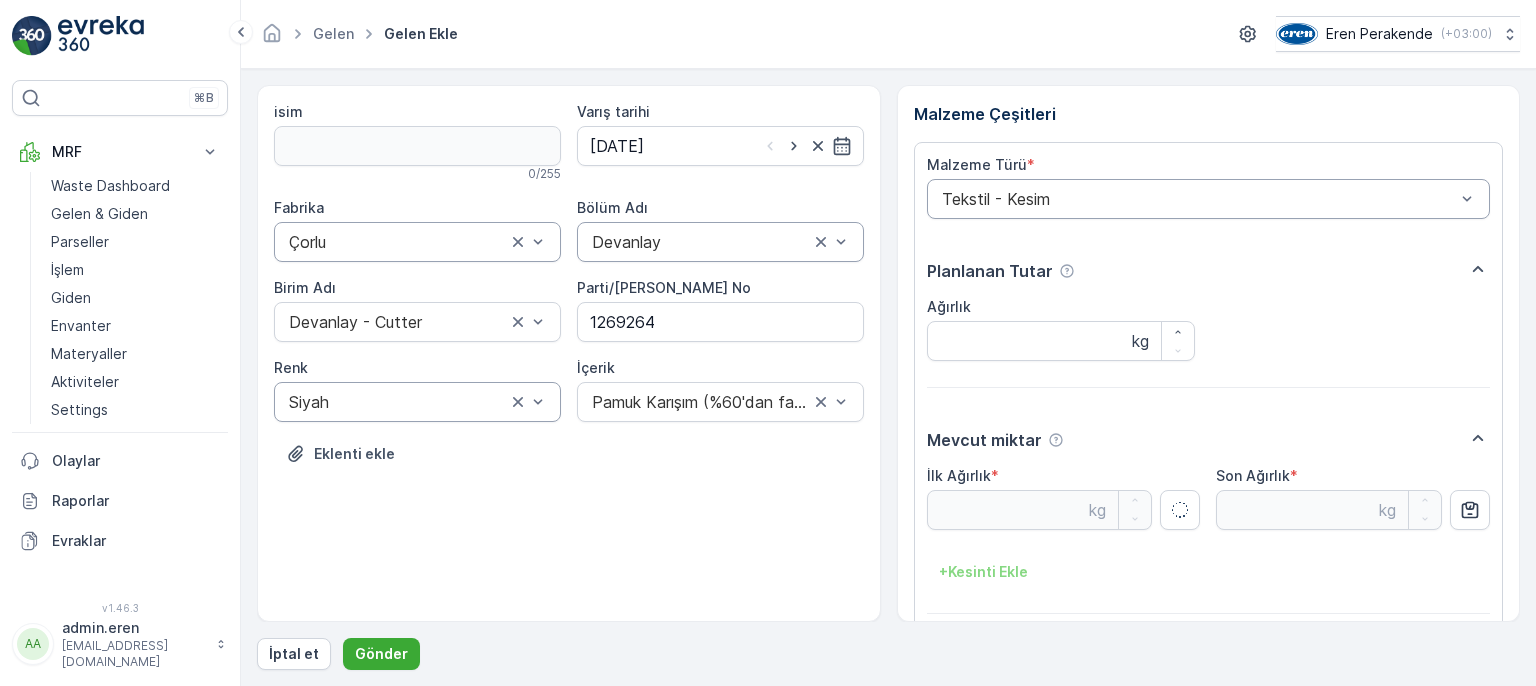 type on "23.37" 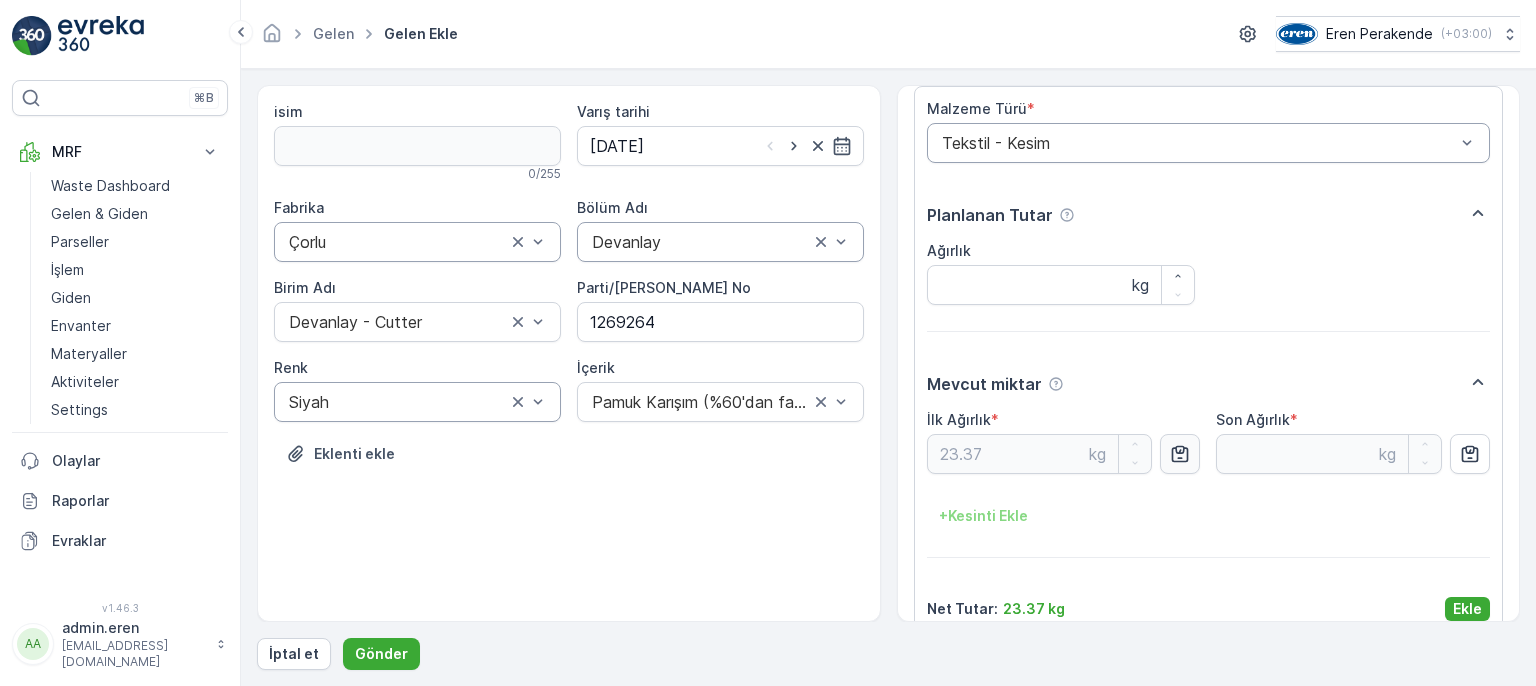 scroll, scrollTop: 84, scrollLeft: 0, axis: vertical 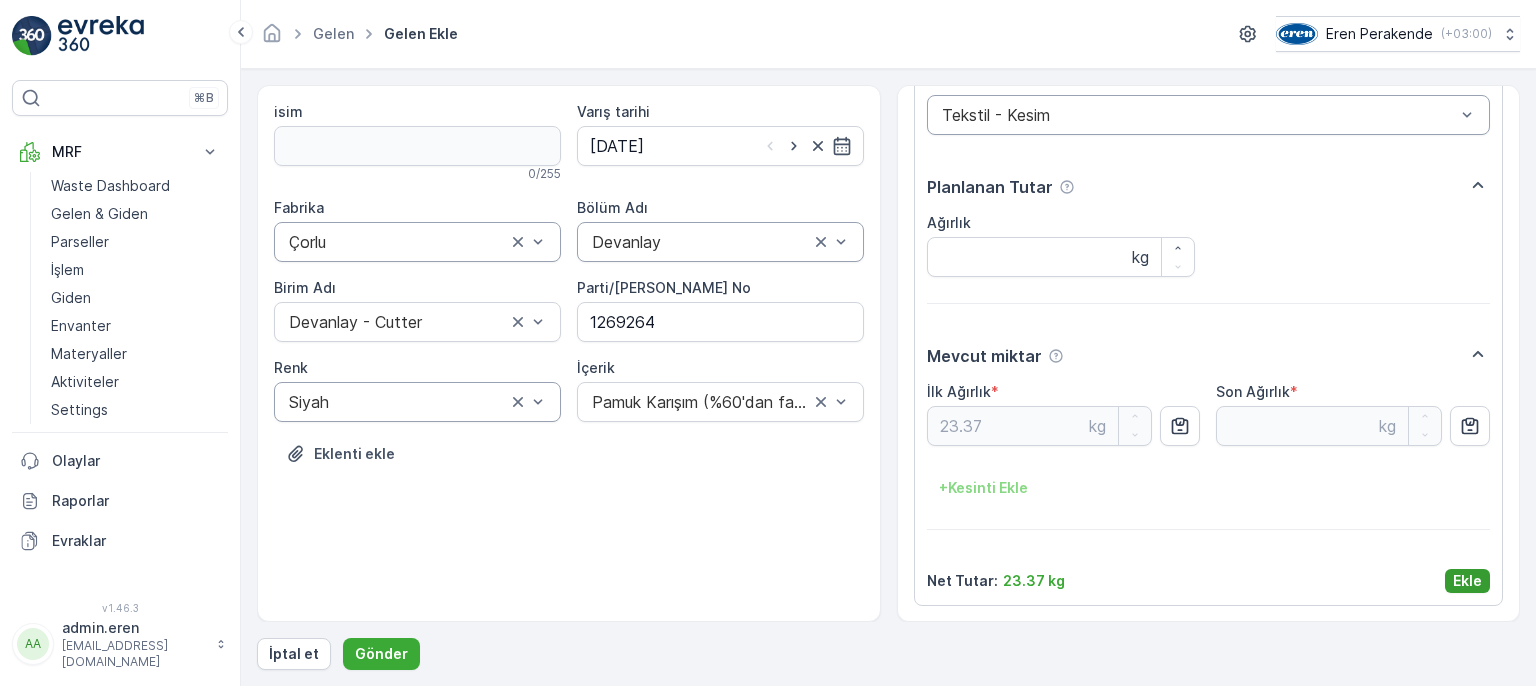 click on "Ekle" at bounding box center [1467, 581] 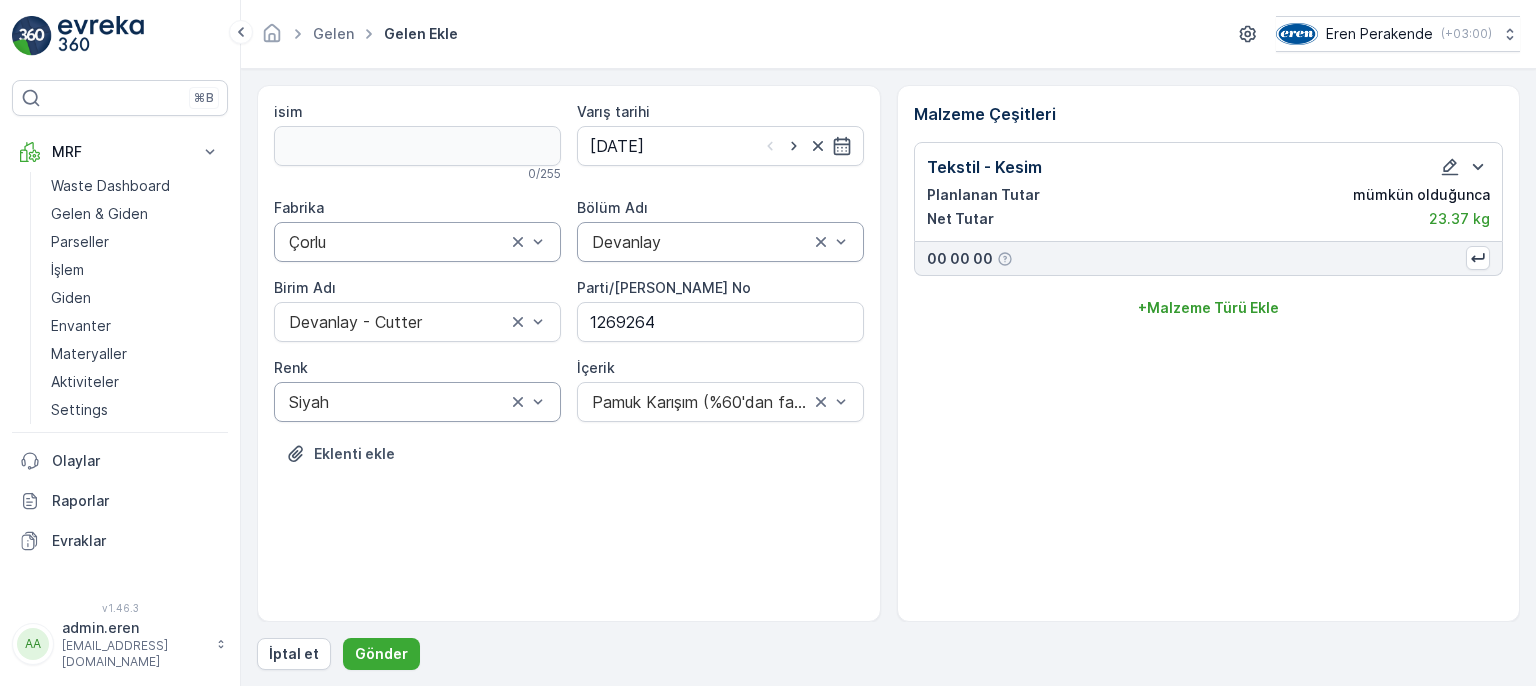 scroll, scrollTop: 0, scrollLeft: 0, axis: both 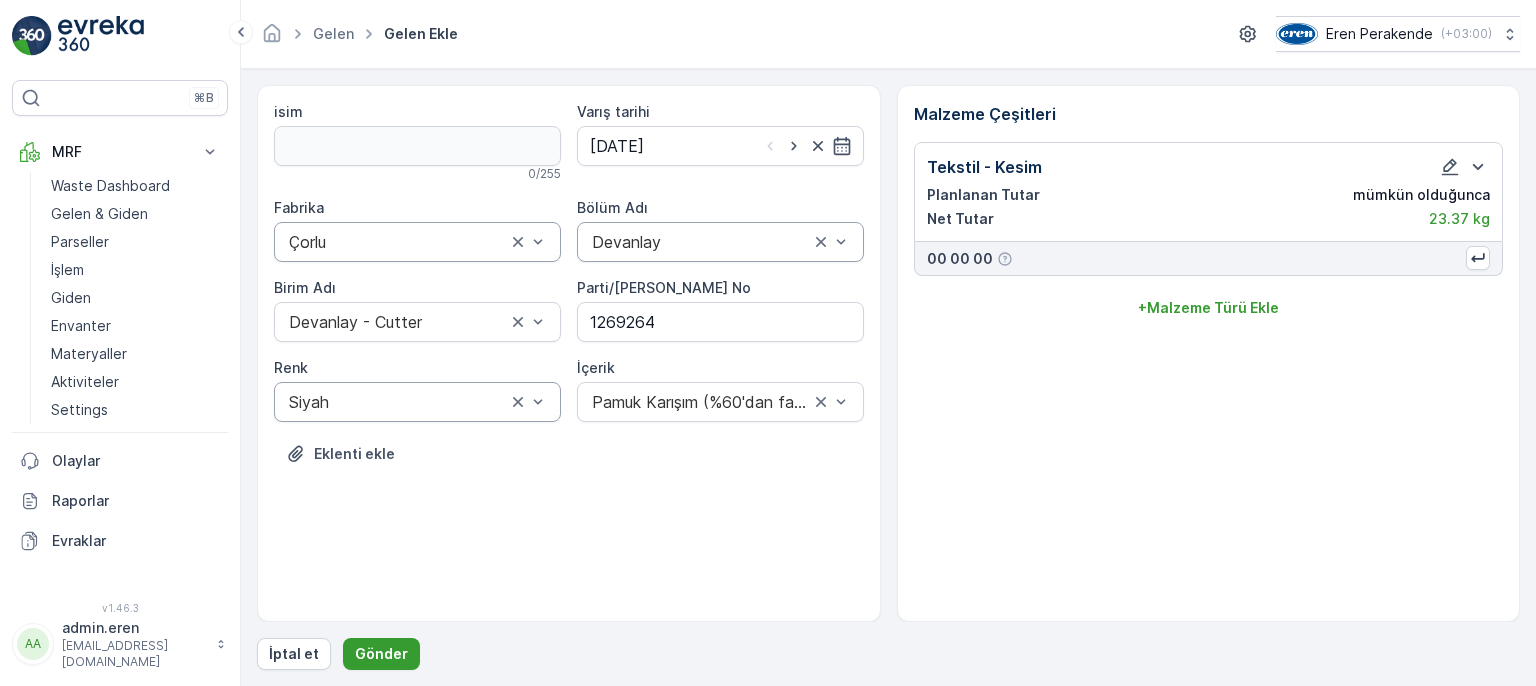 click on "Gönder" at bounding box center (381, 654) 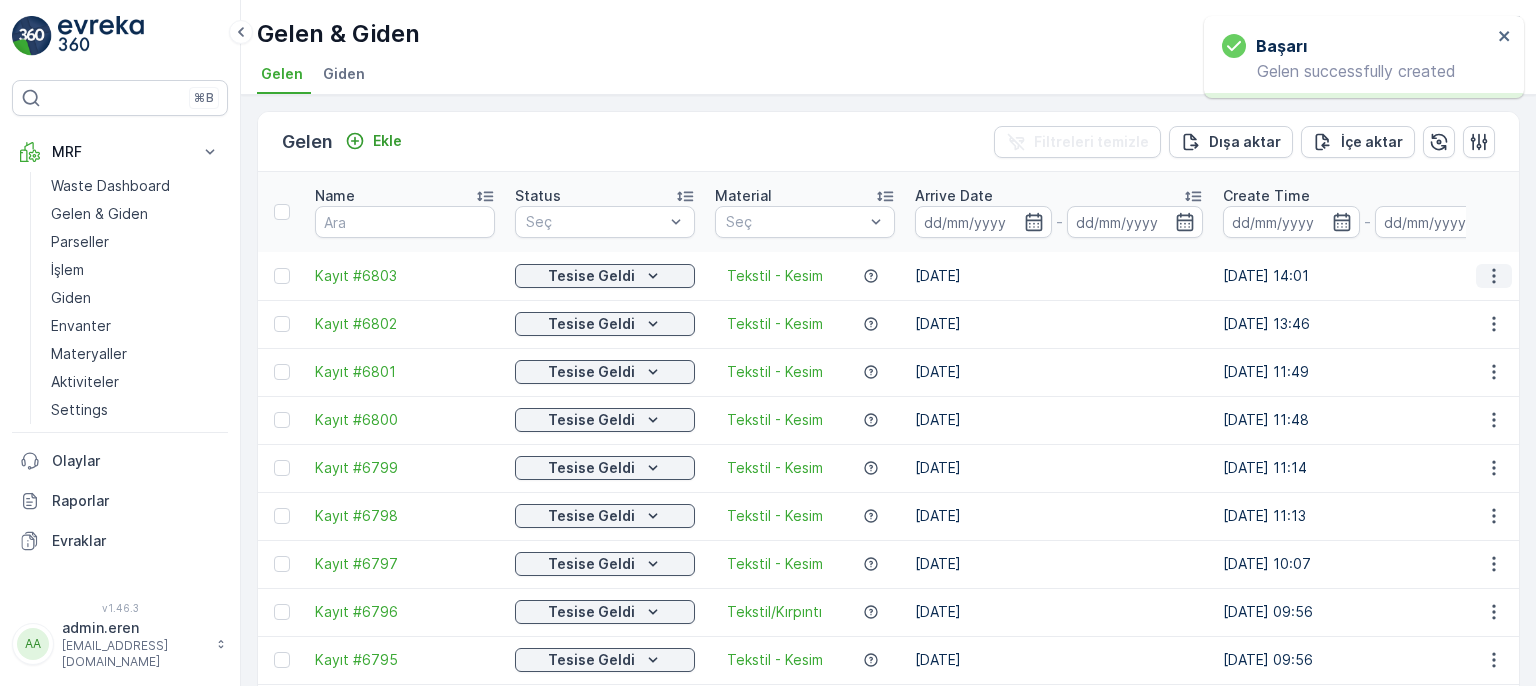 click 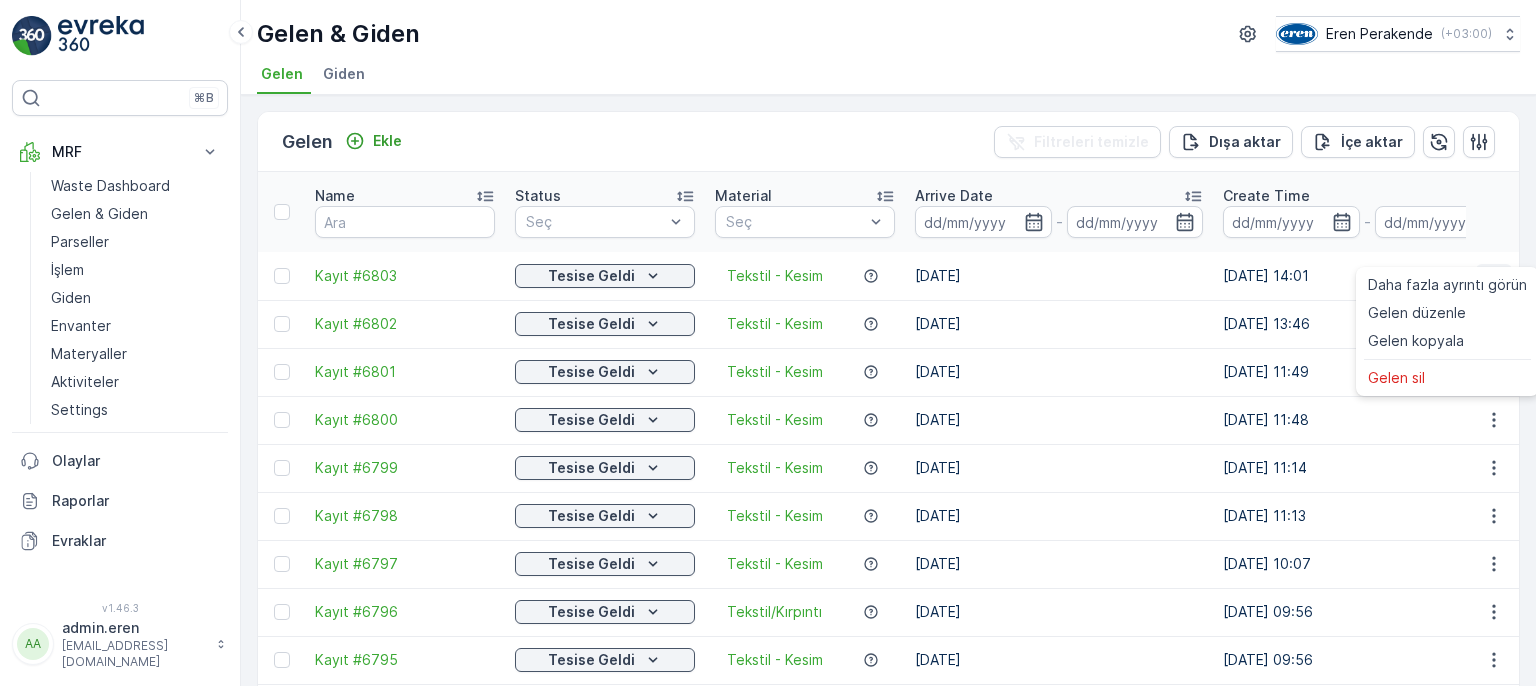 click at bounding box center (1494, 276) 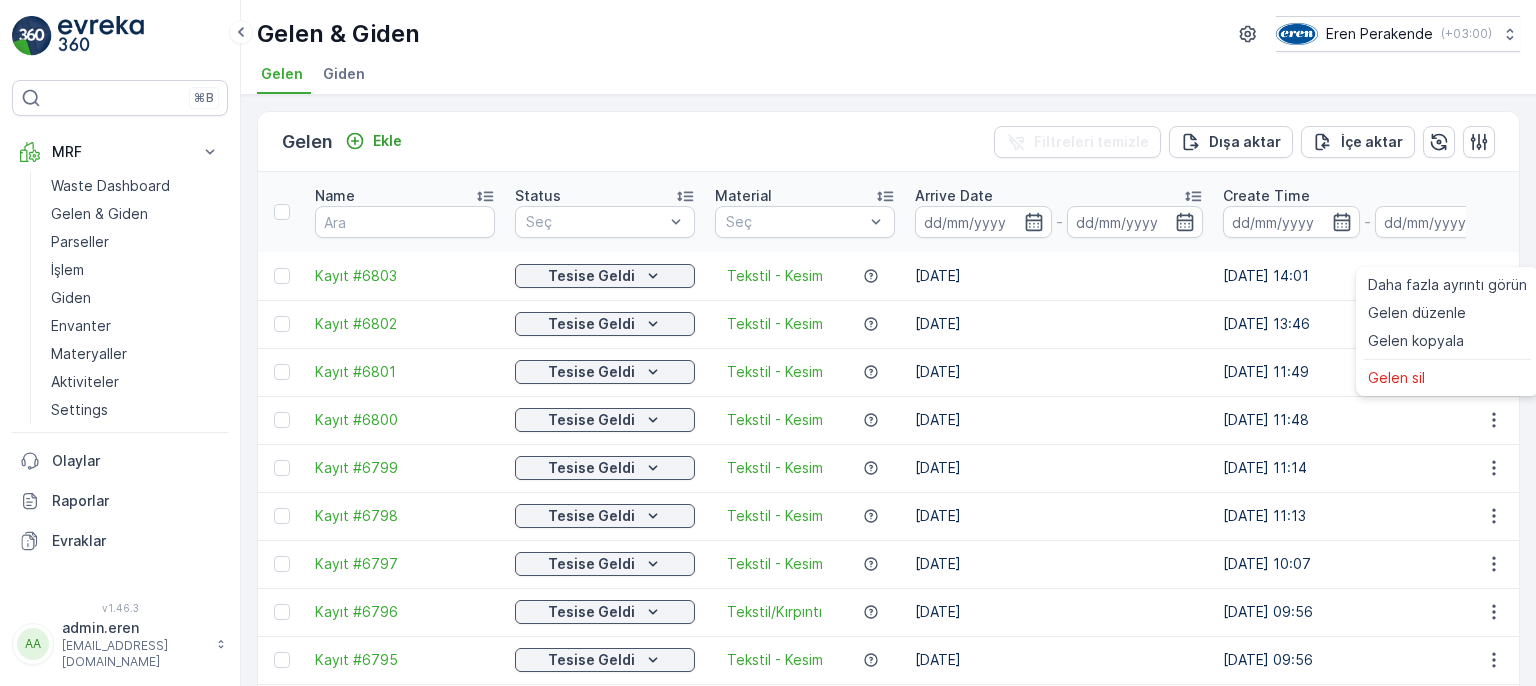 click at bounding box center (1493, 212) 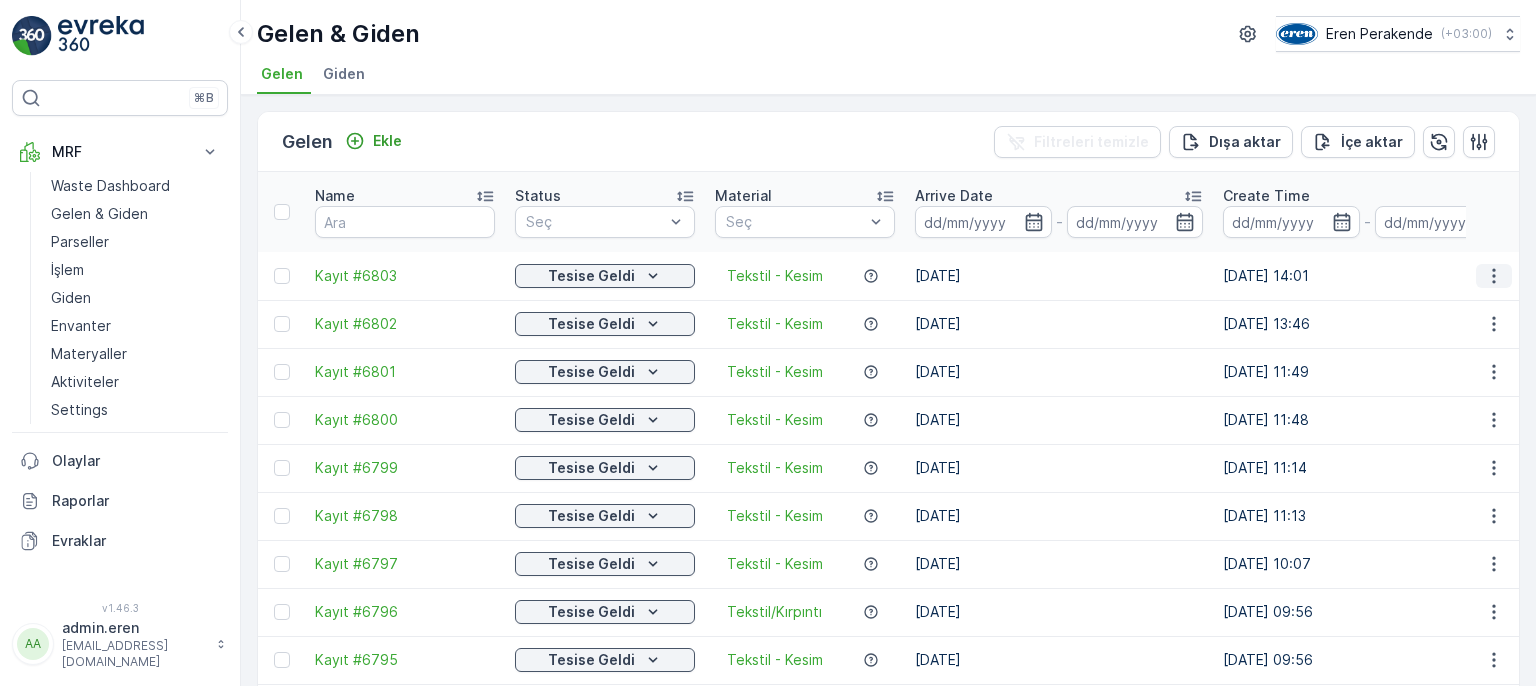 click 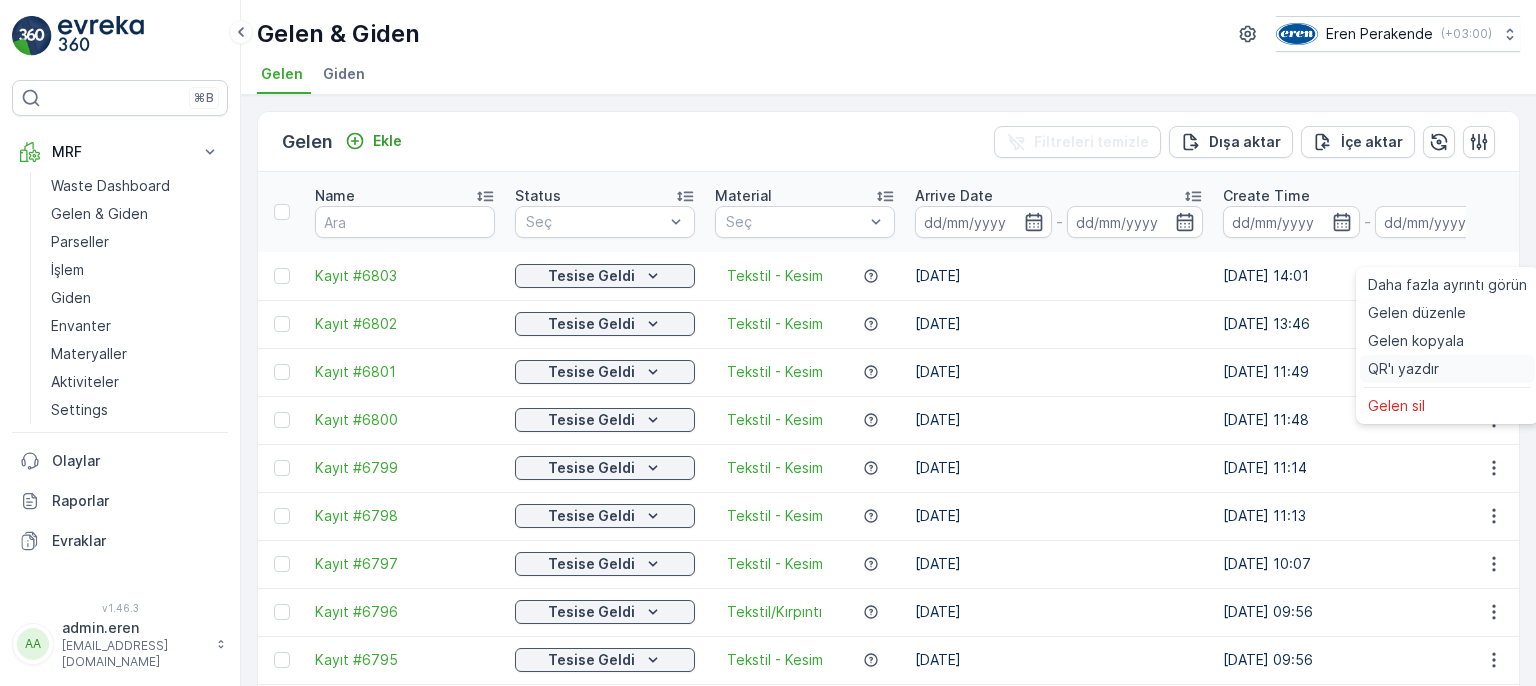 click on "QR'ı yazdır" at bounding box center (1403, 369) 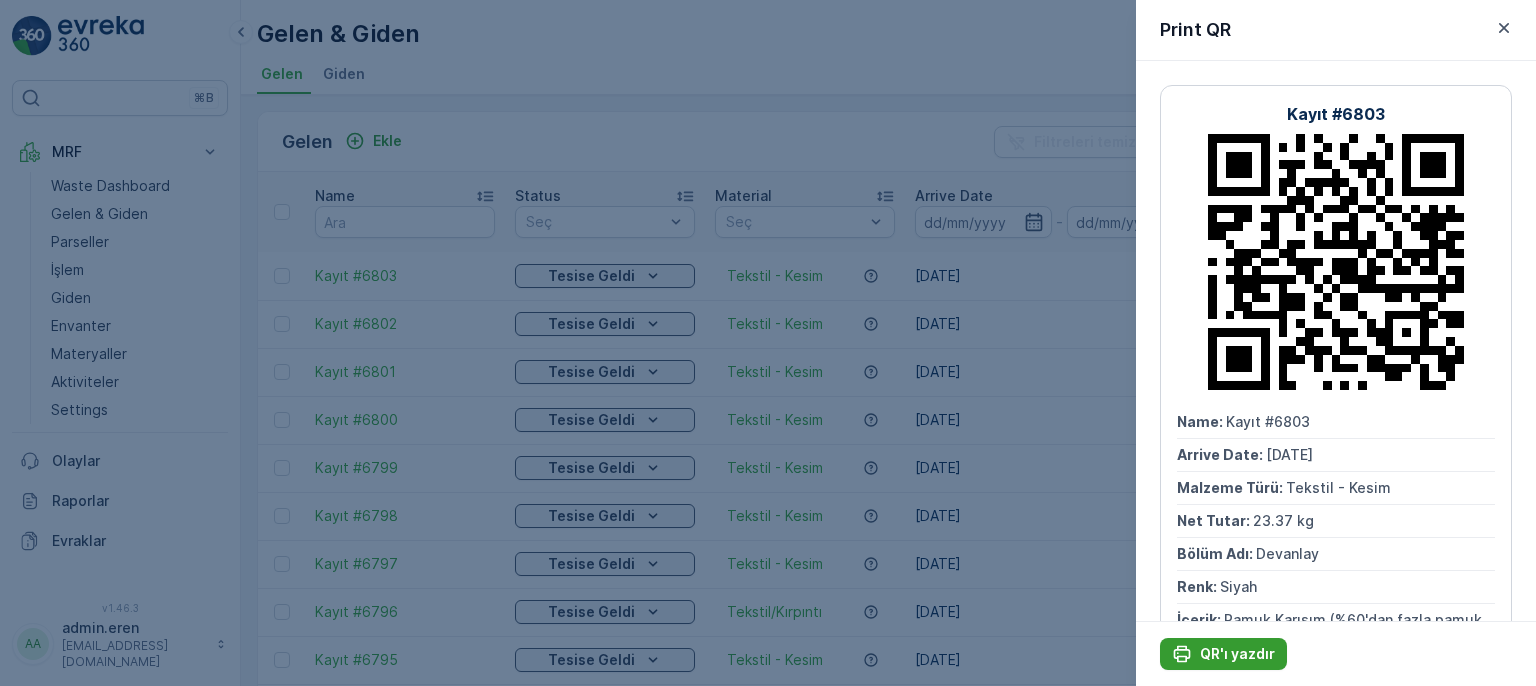 click on "QR'ı yazdır" at bounding box center (1237, 654) 